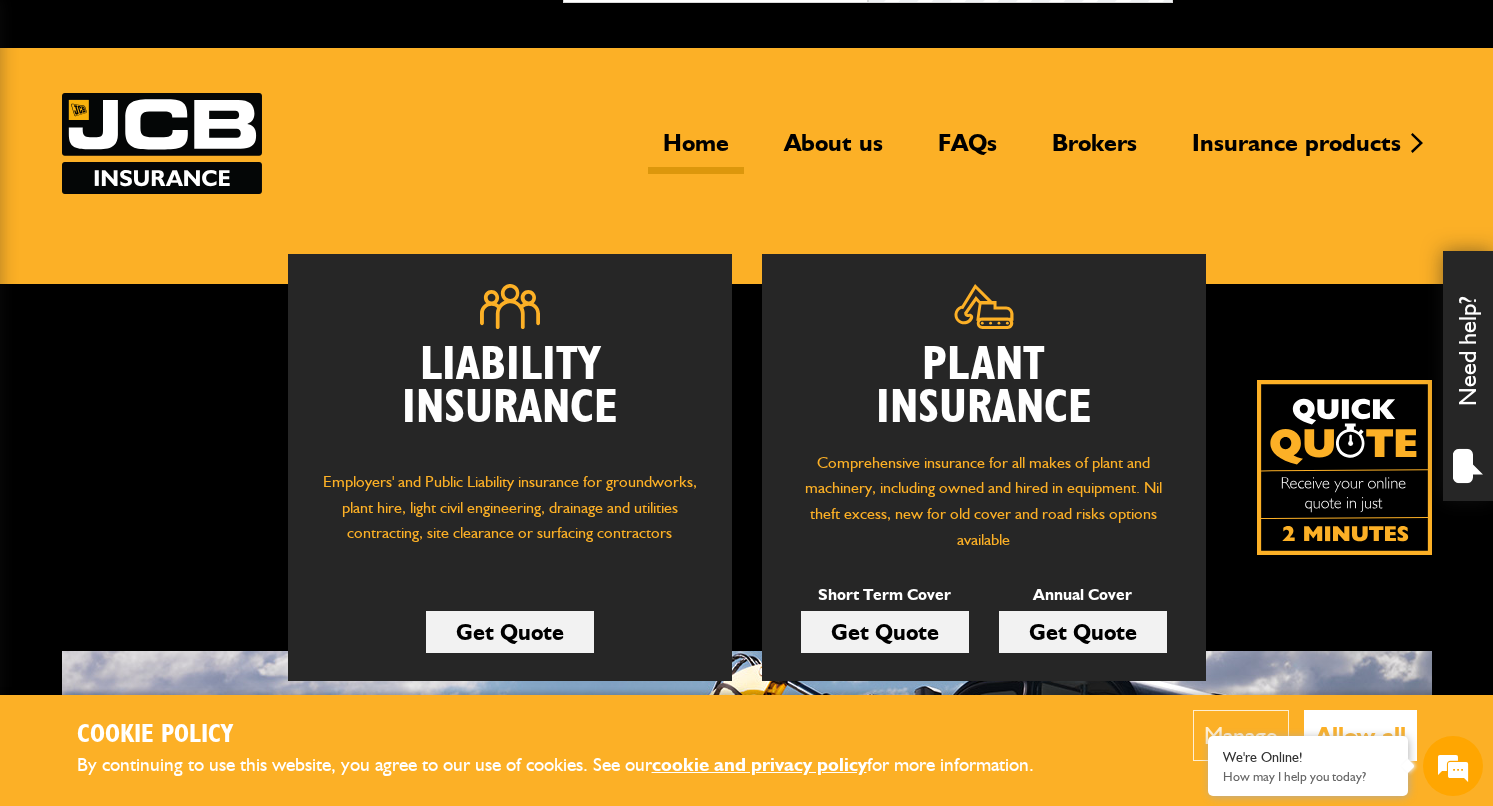 scroll, scrollTop: 47, scrollLeft: 0, axis: vertical 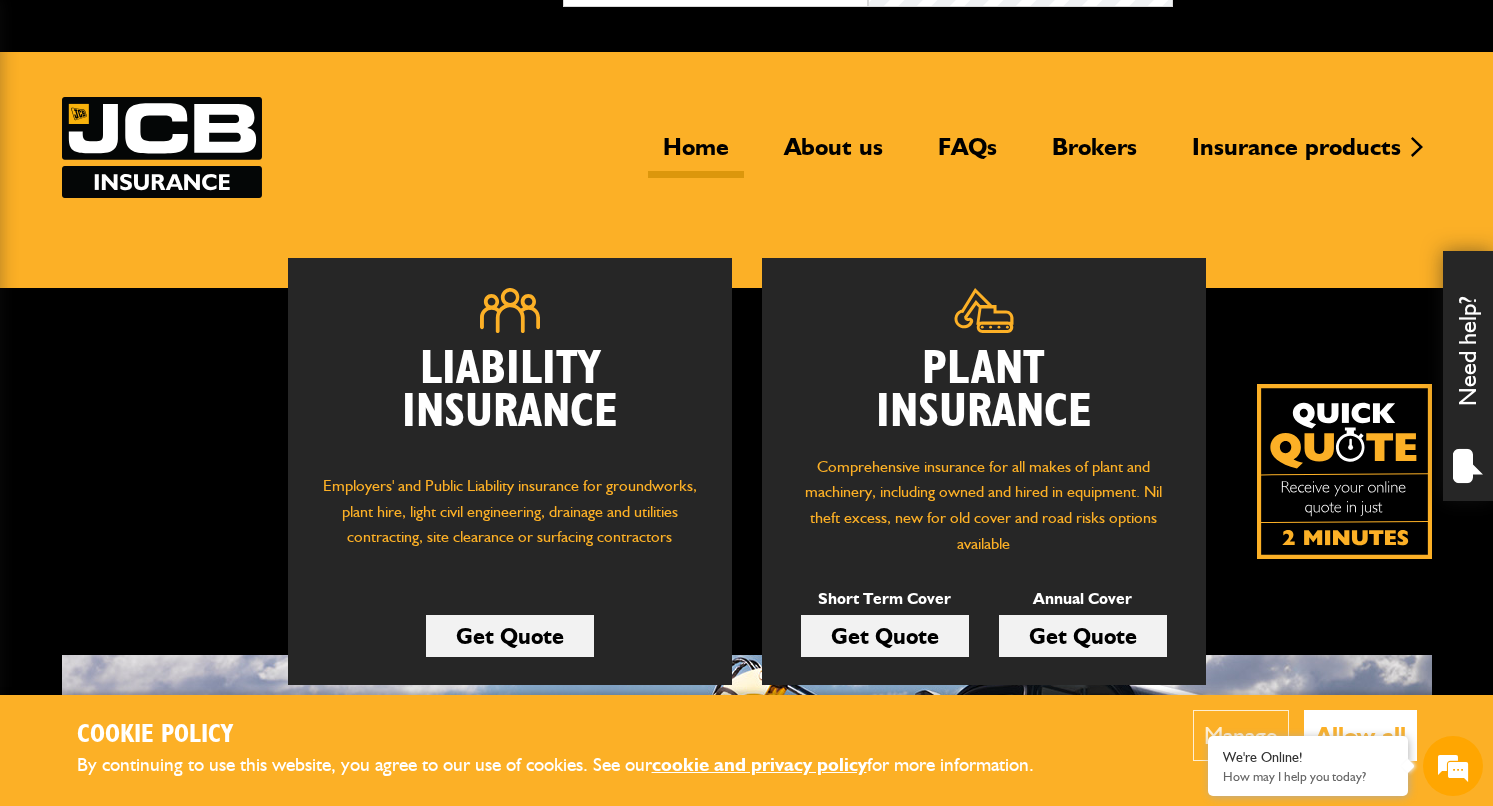 click on "Get Quote" at bounding box center (885, 636) 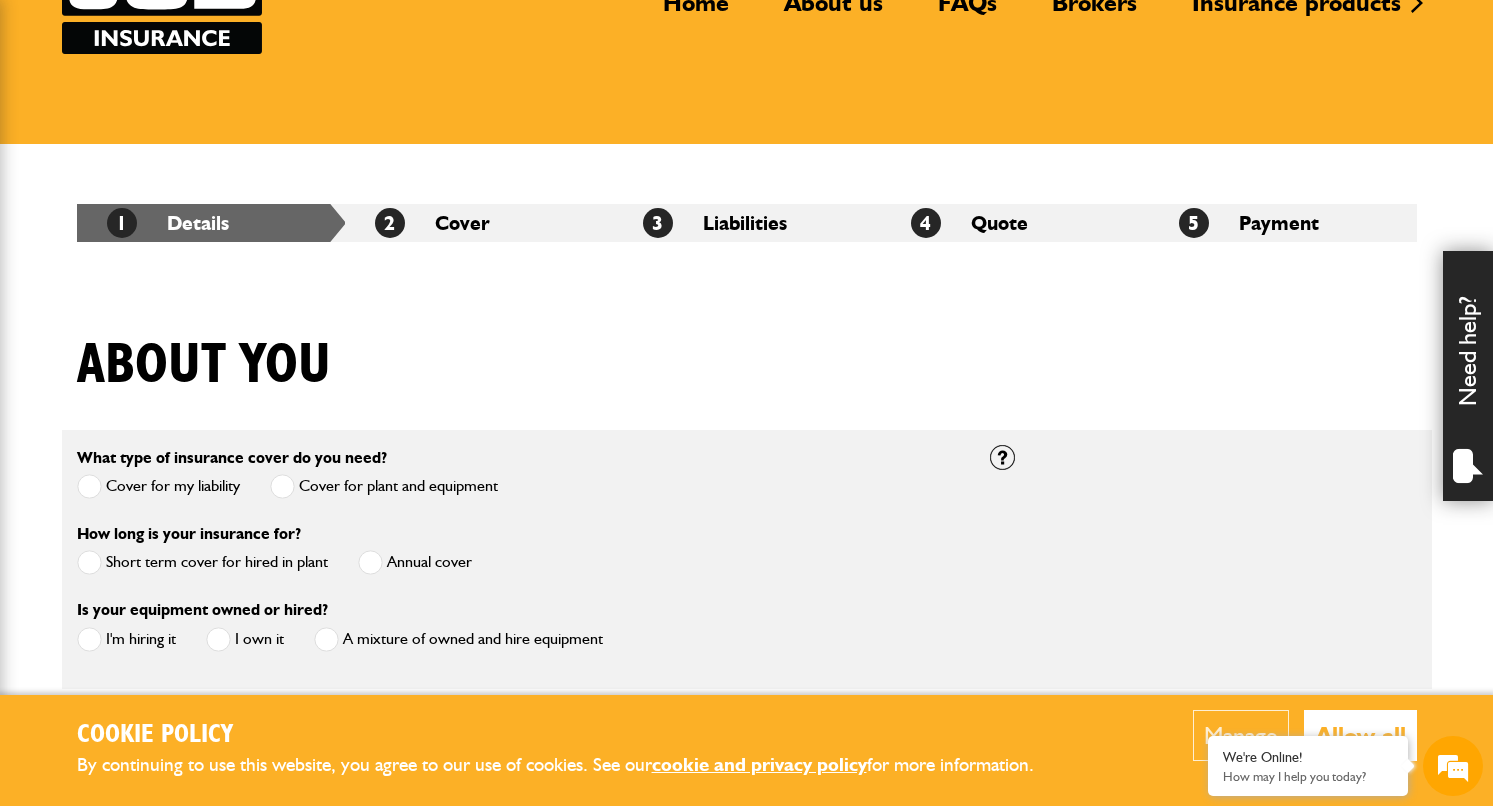 scroll, scrollTop: 221, scrollLeft: 0, axis: vertical 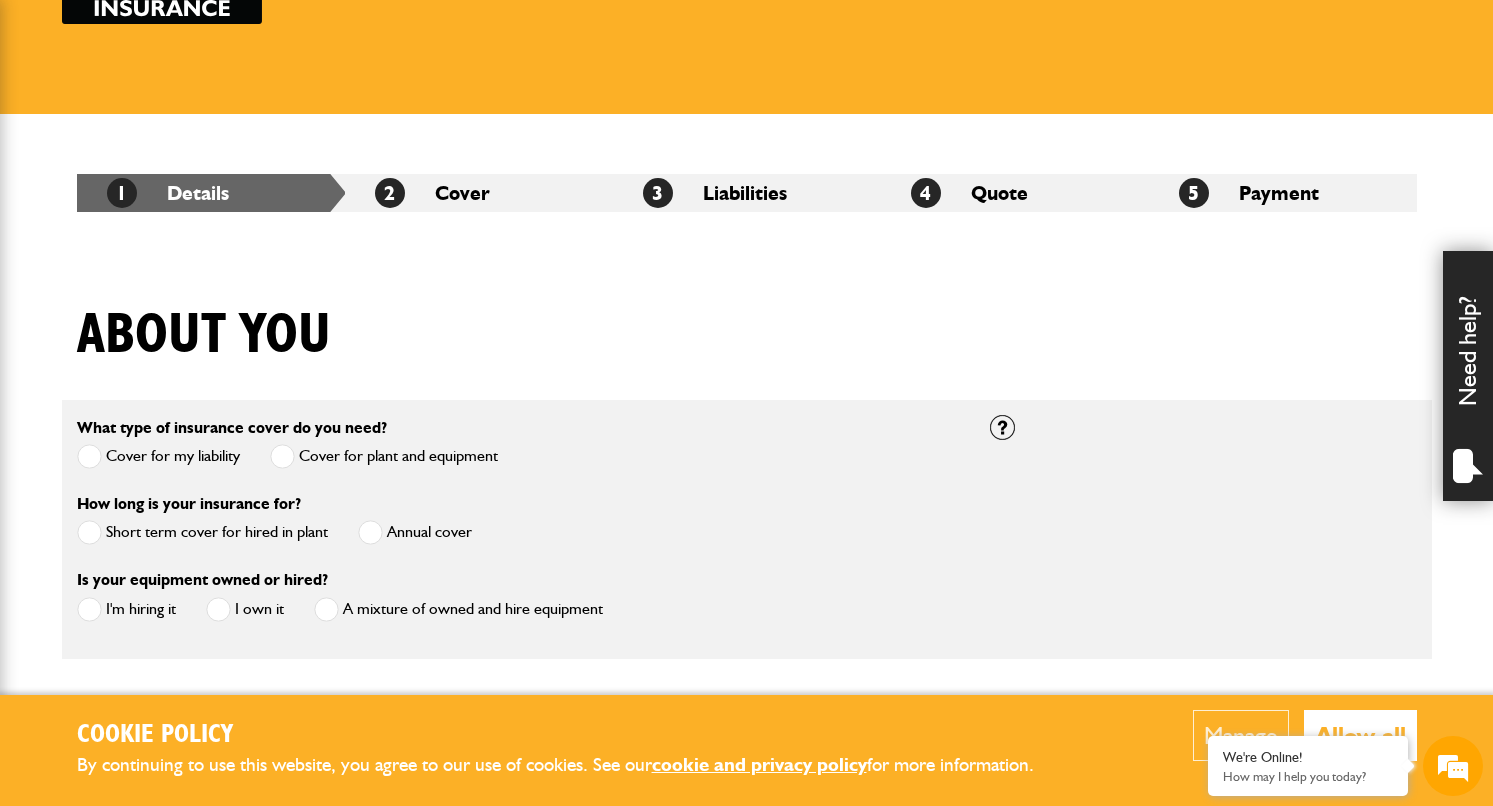 click at bounding box center (89, 532) 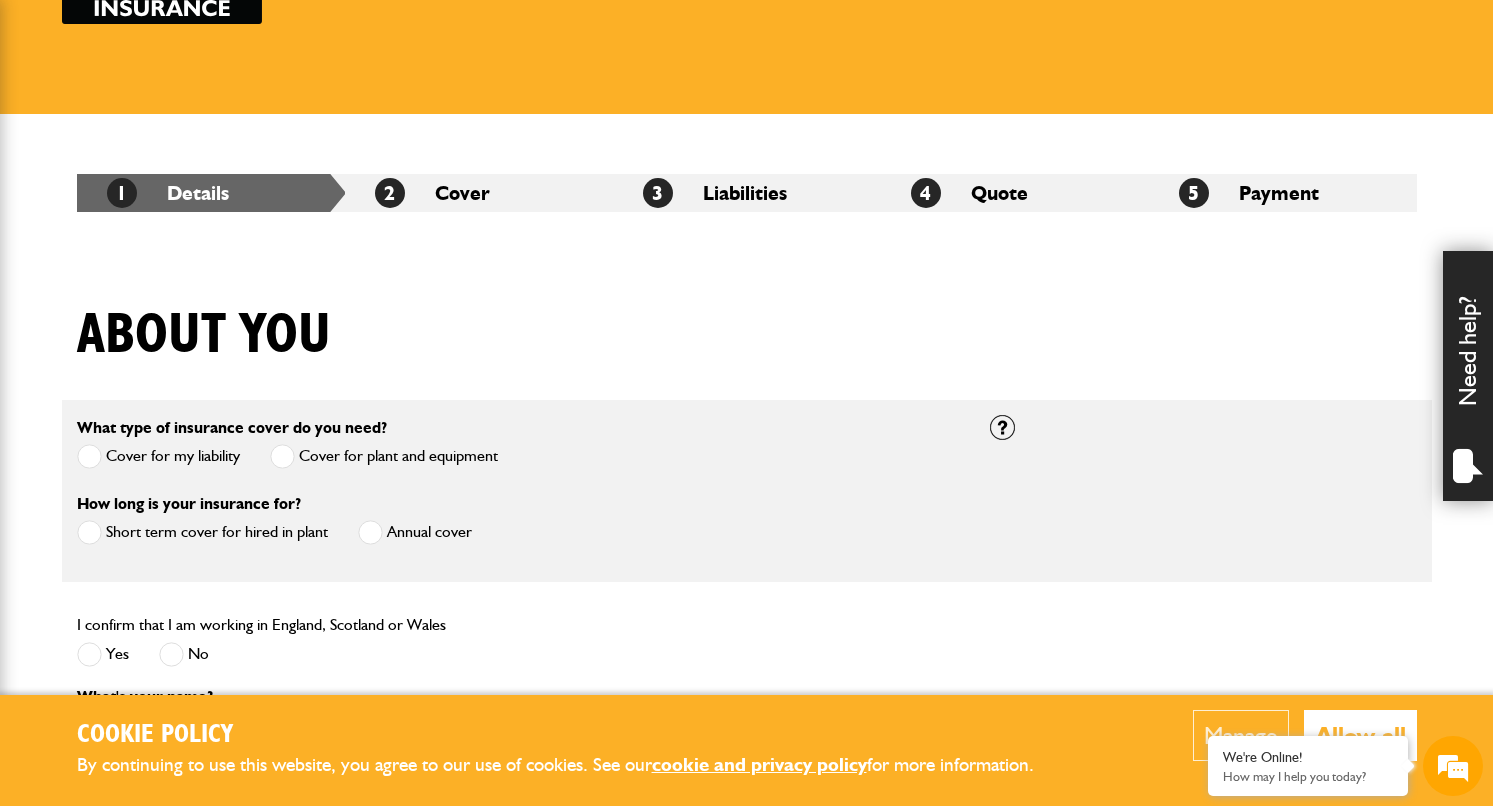 scroll, scrollTop: 392, scrollLeft: 0, axis: vertical 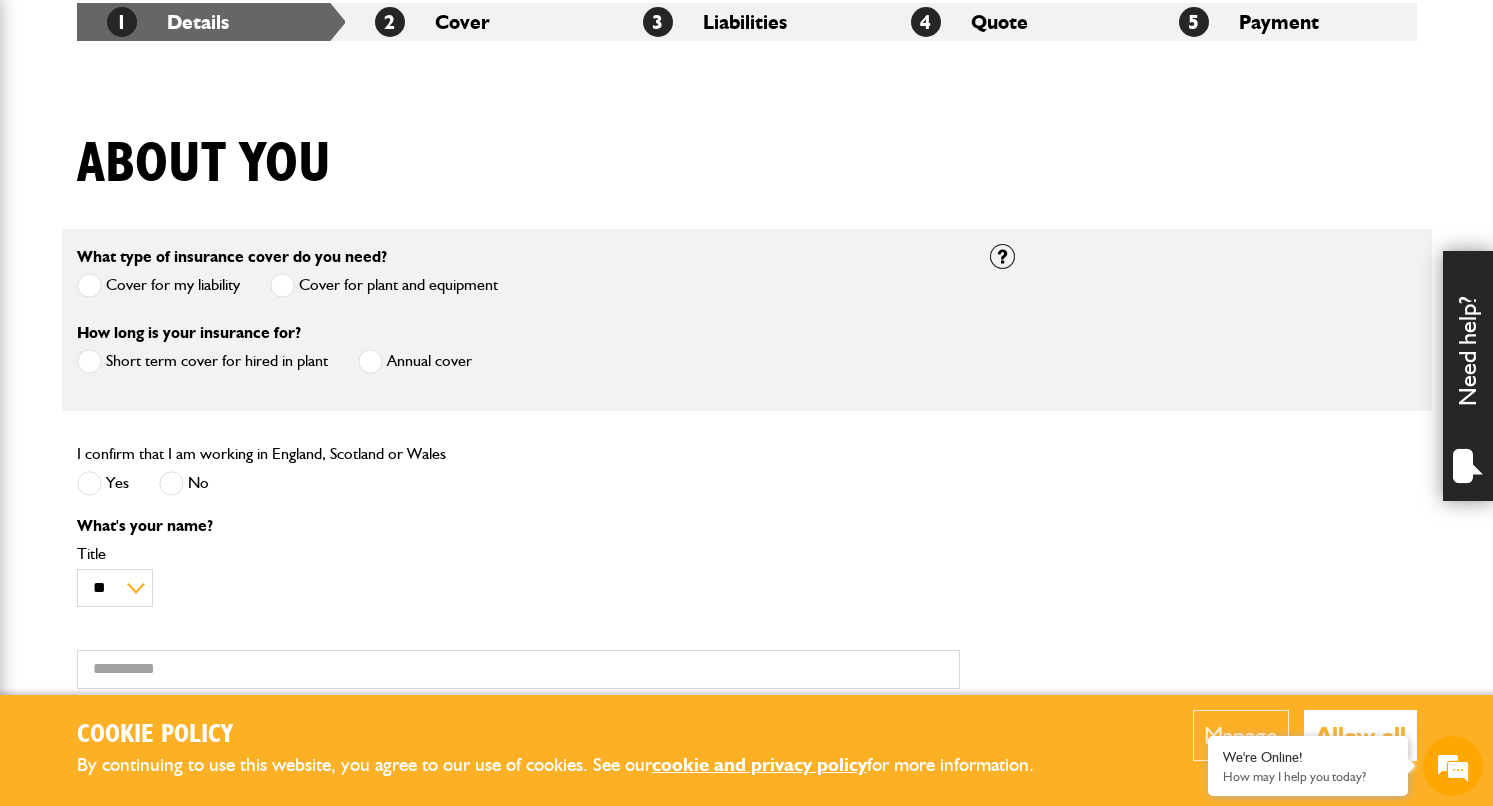 click at bounding box center [89, 483] 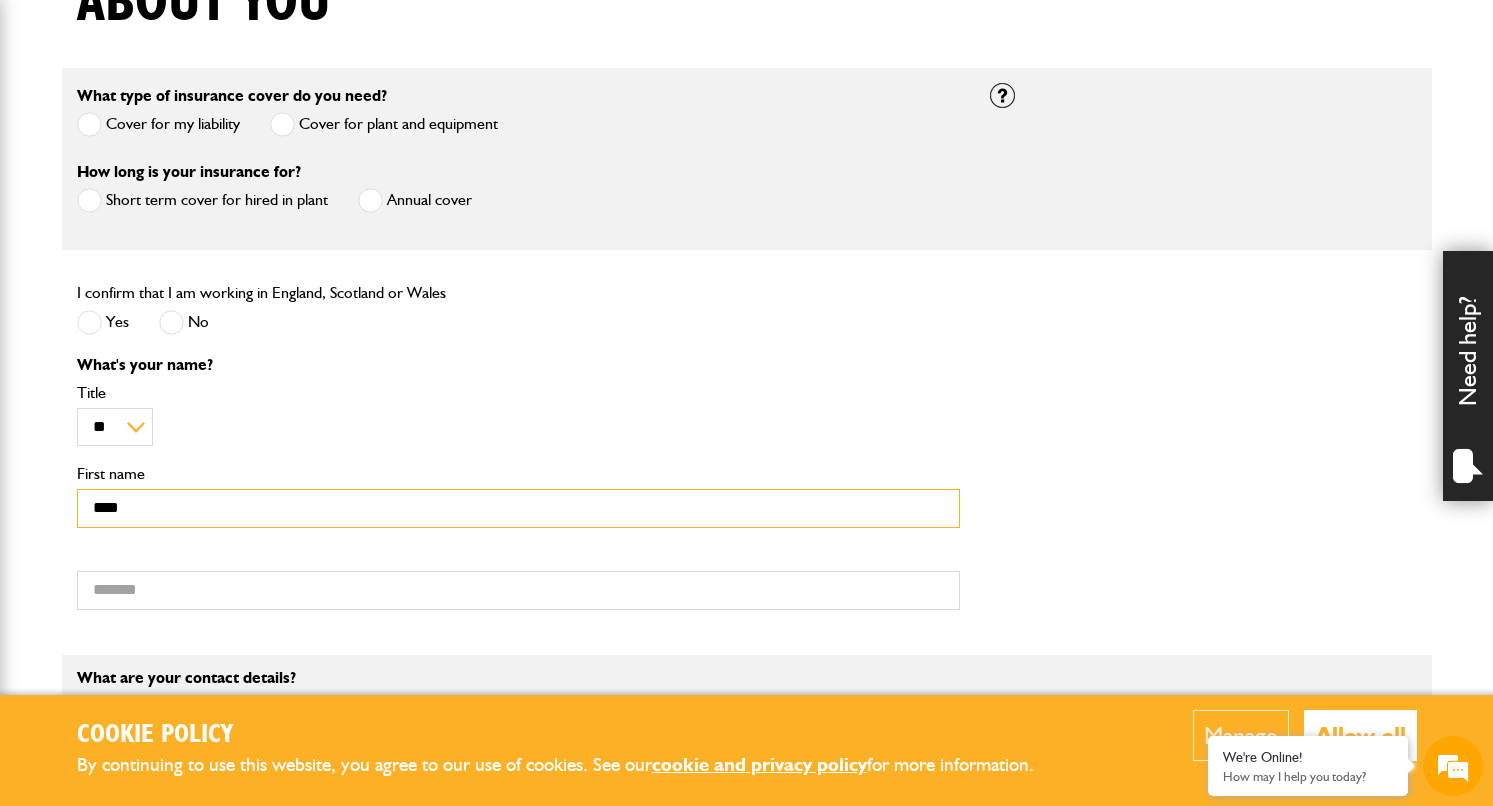 type on "****" 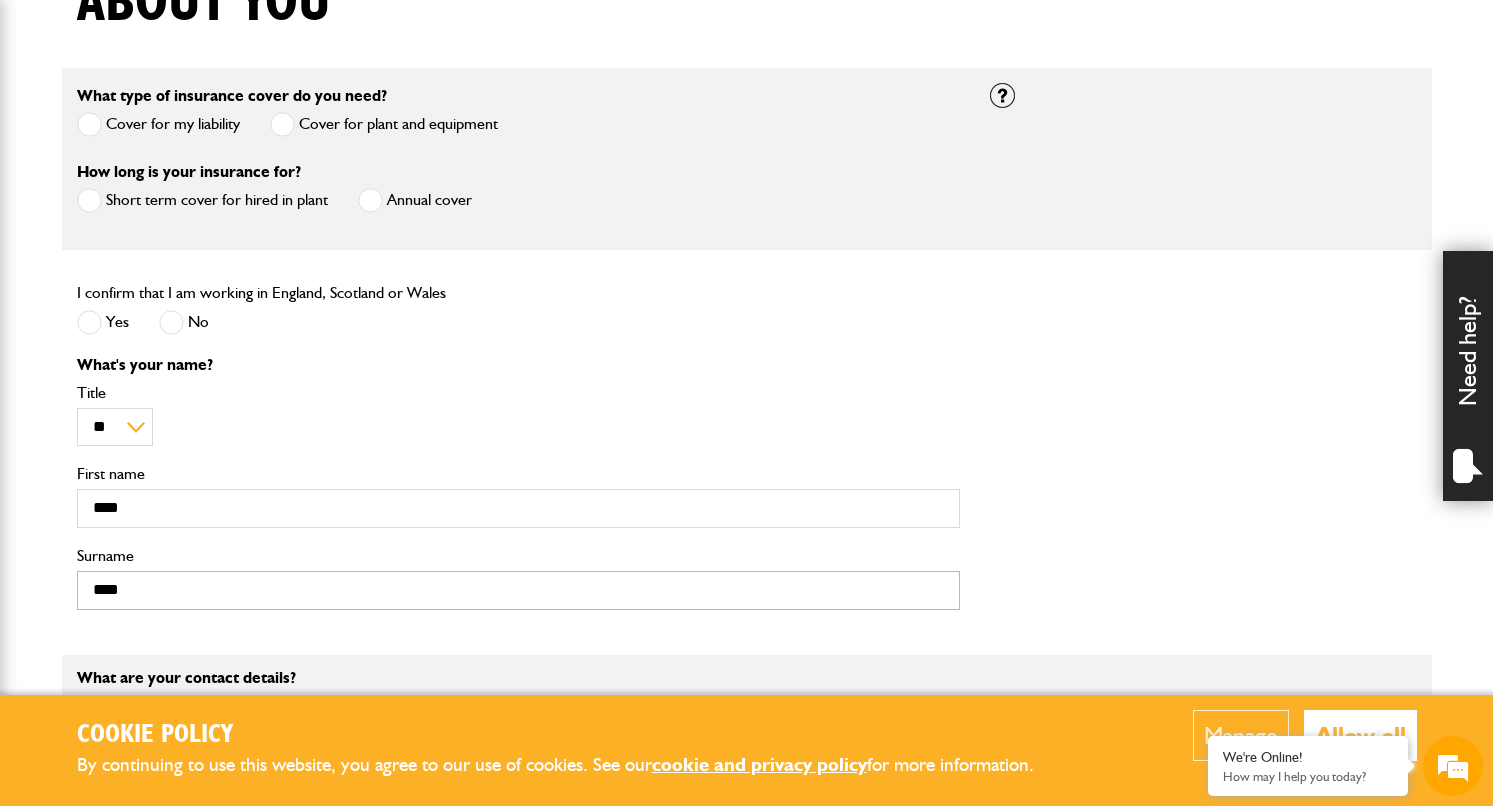 type on "****" 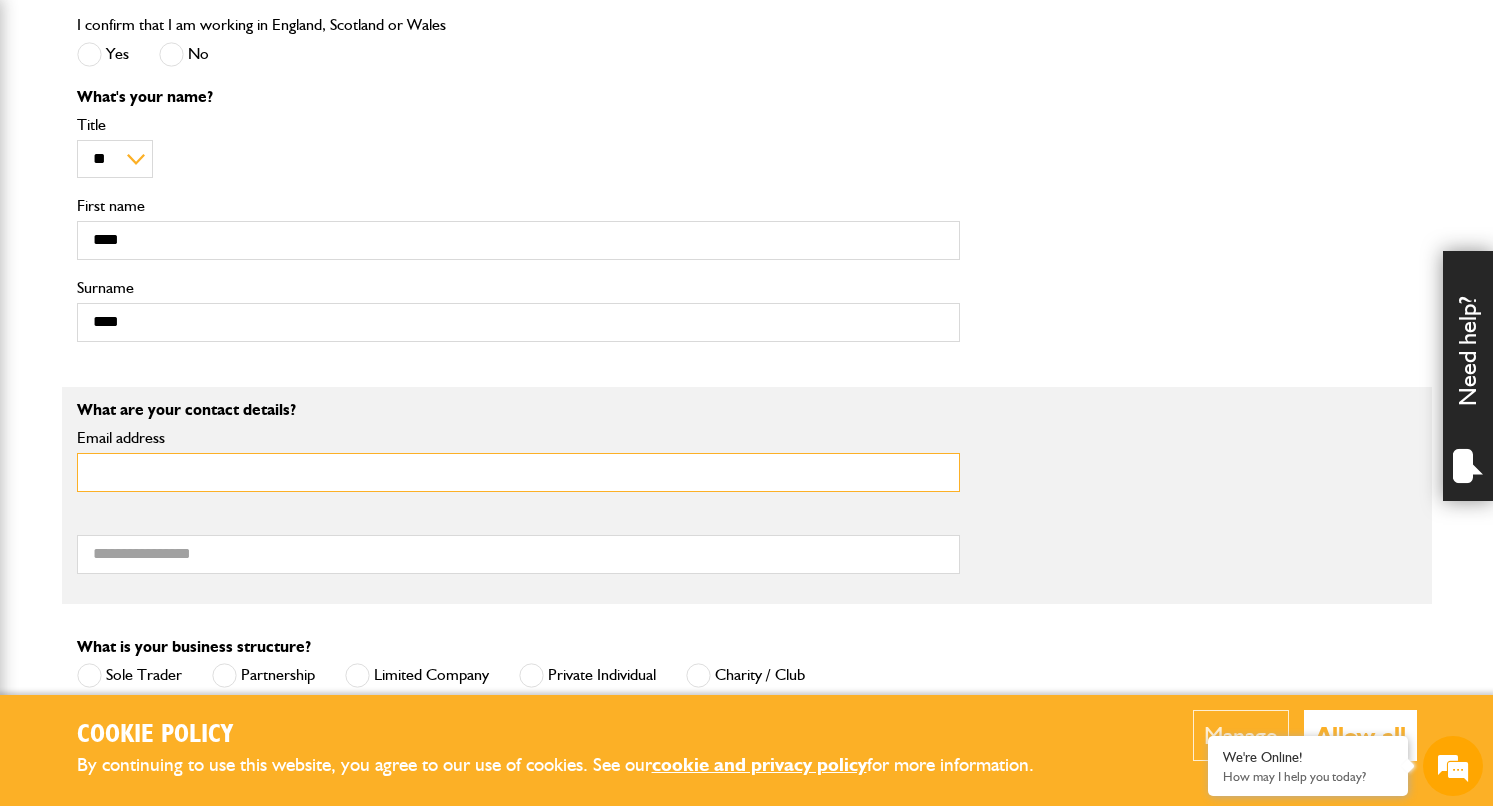 scroll, scrollTop: 846, scrollLeft: 0, axis: vertical 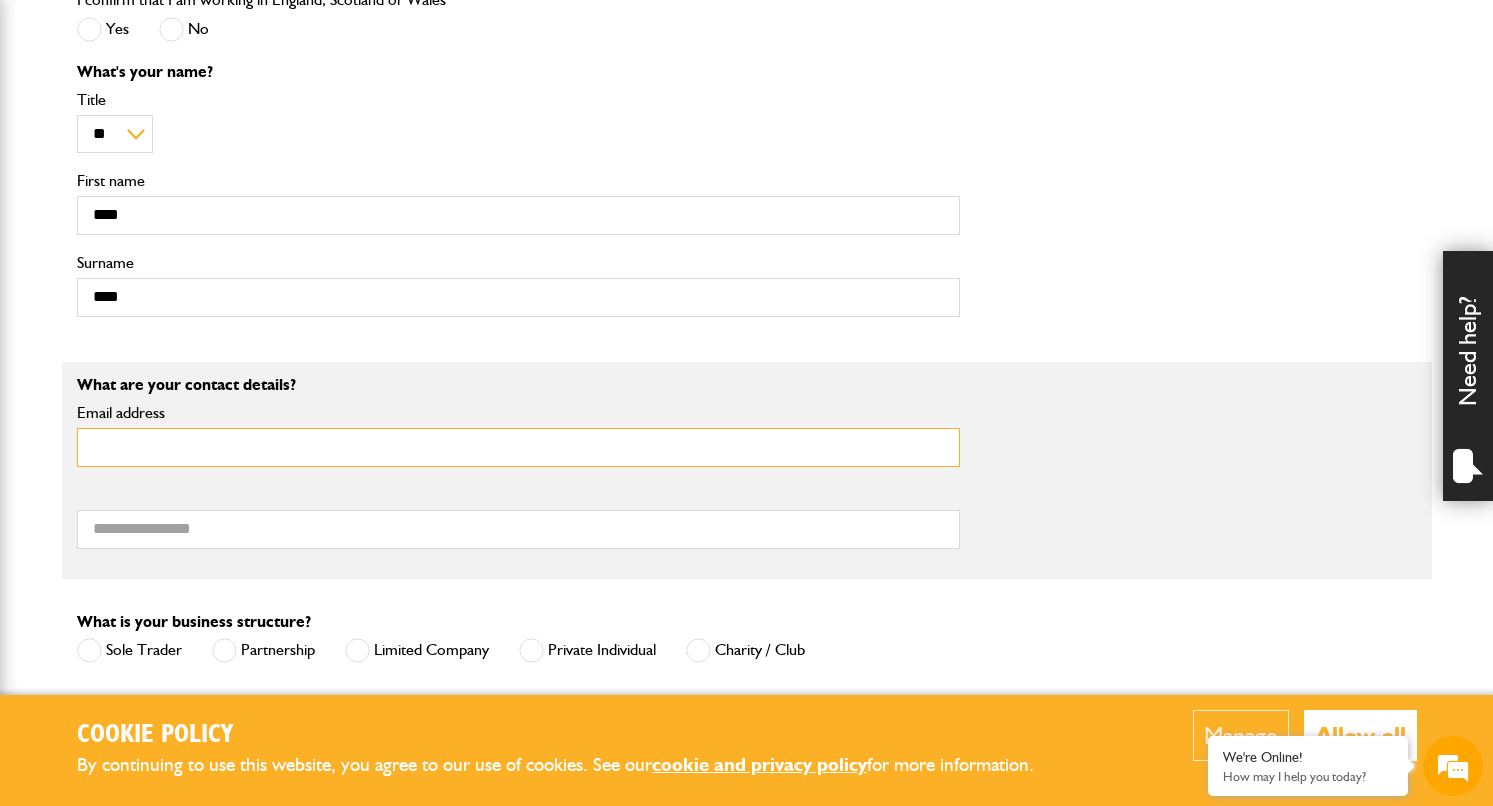 click on "Email address" at bounding box center (518, 447) 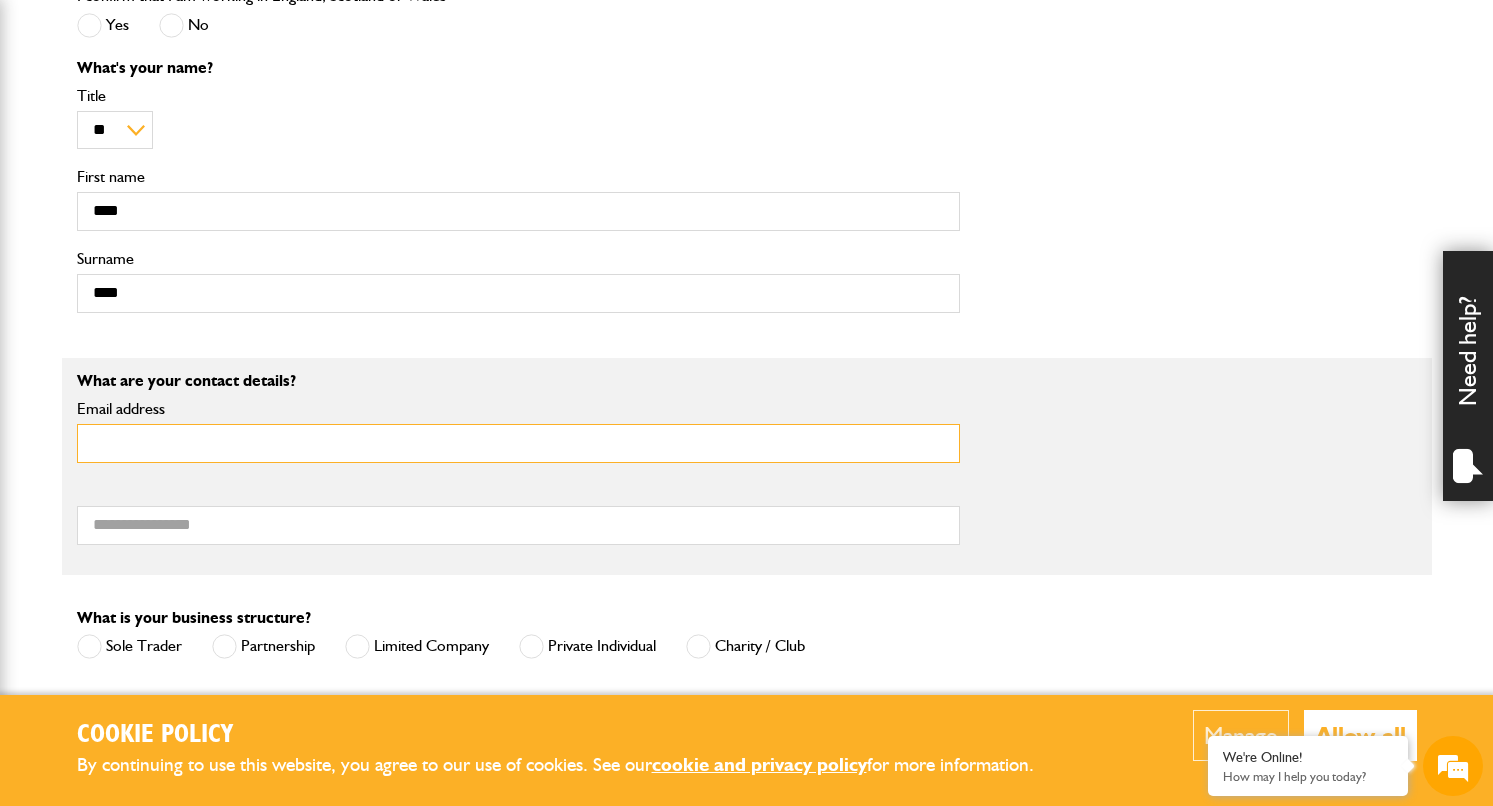 scroll, scrollTop: 862, scrollLeft: 0, axis: vertical 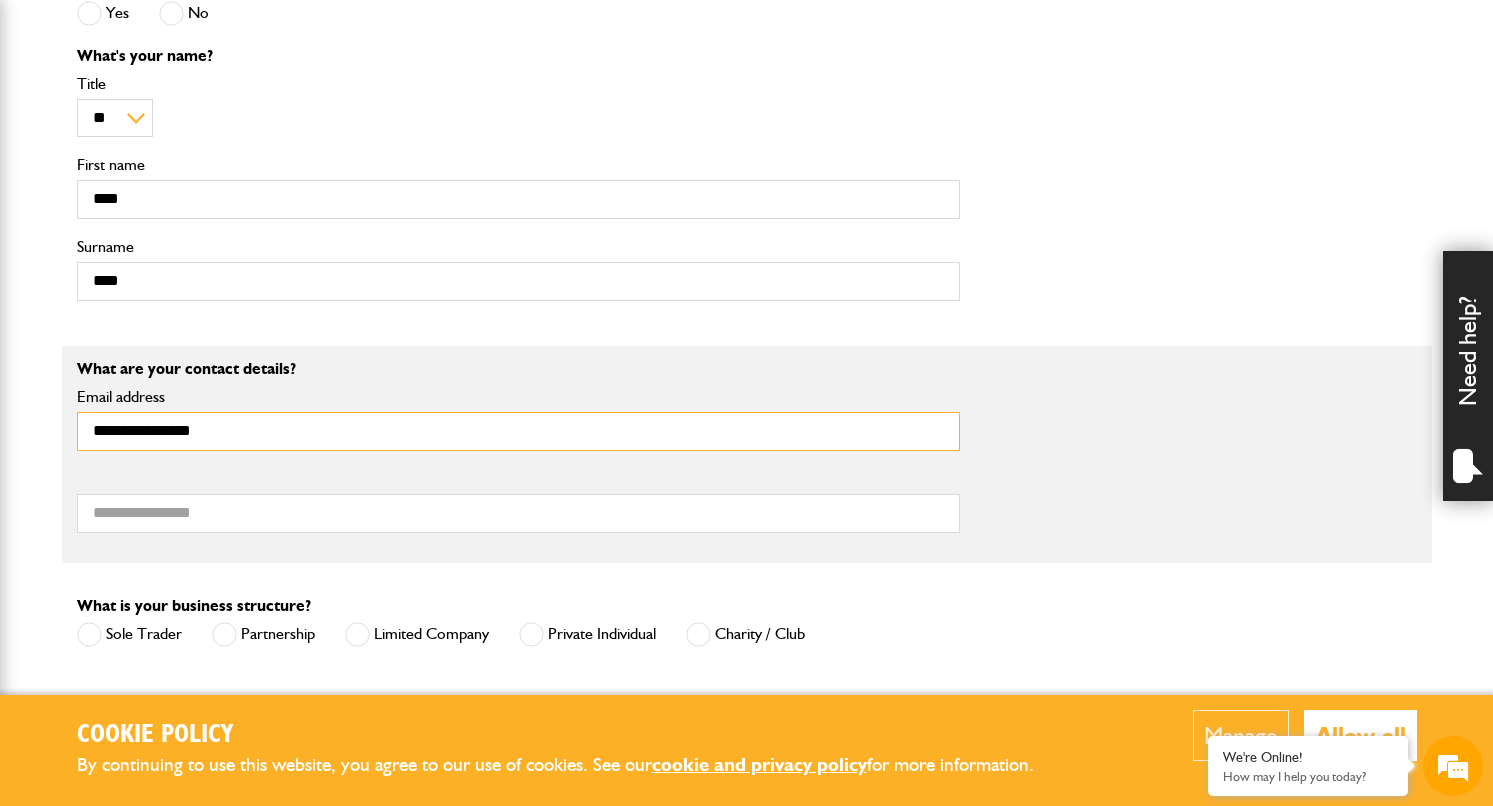 type on "**********" 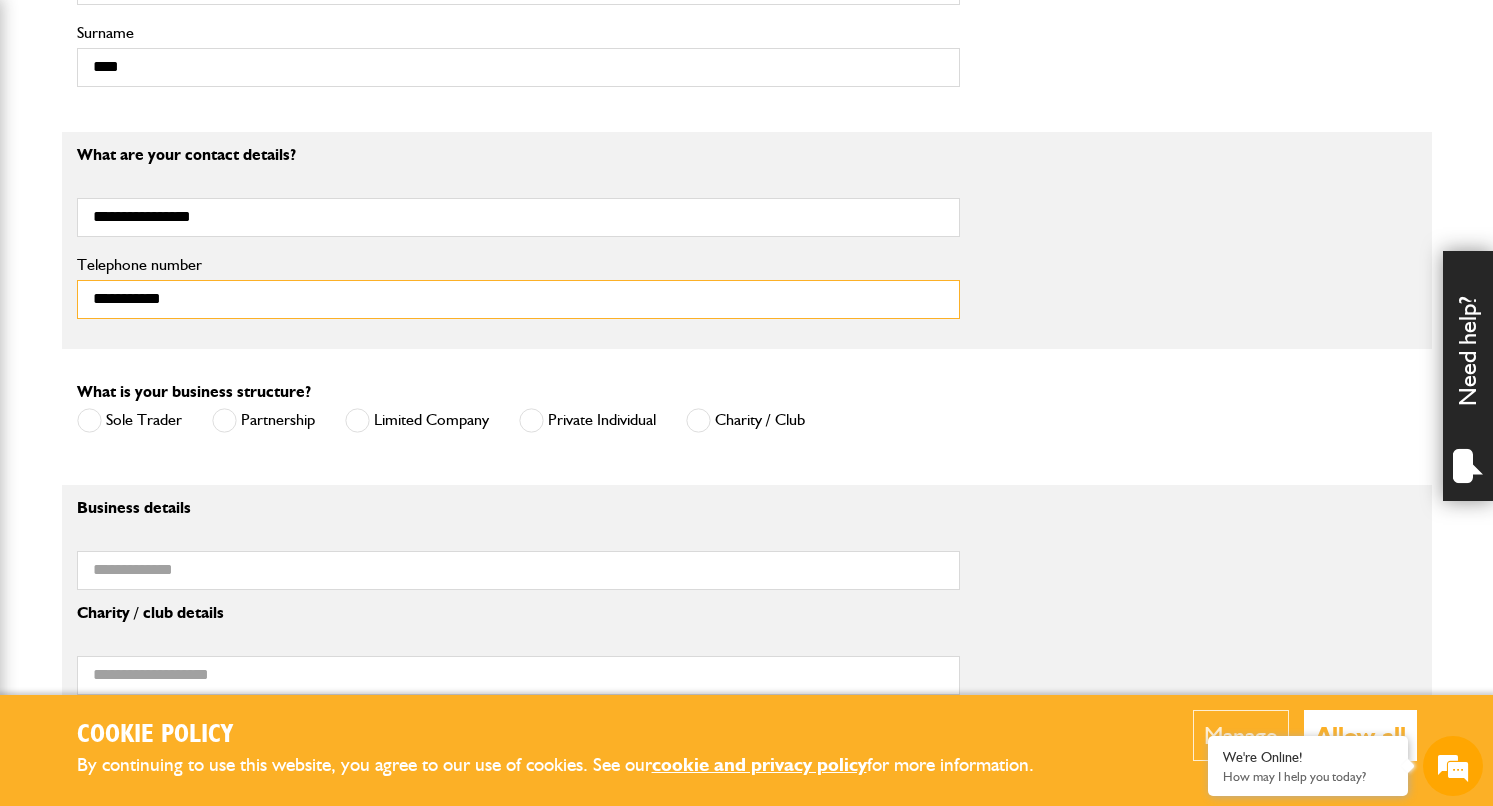 scroll, scrollTop: 1106, scrollLeft: 0, axis: vertical 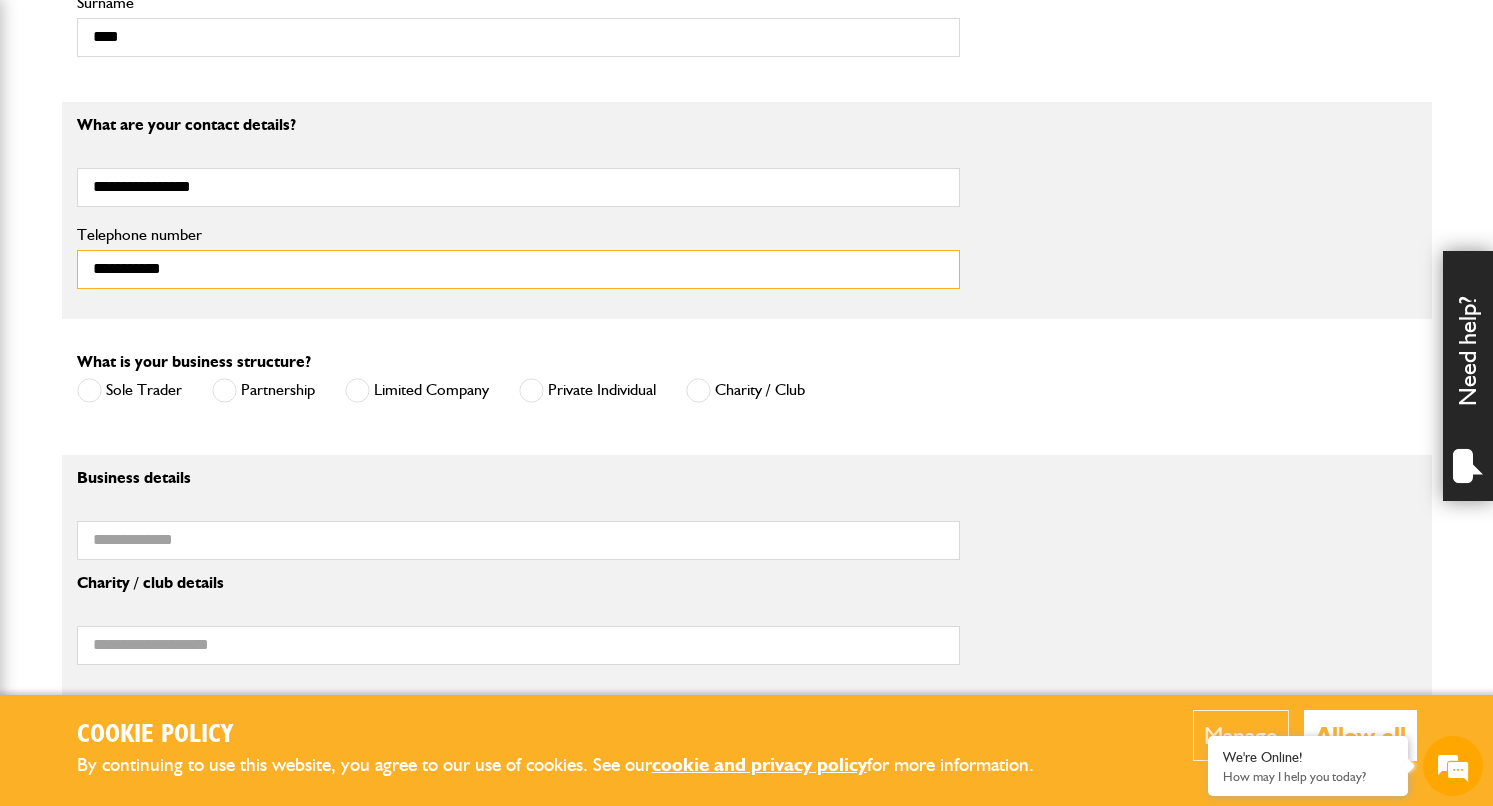 type on "**********" 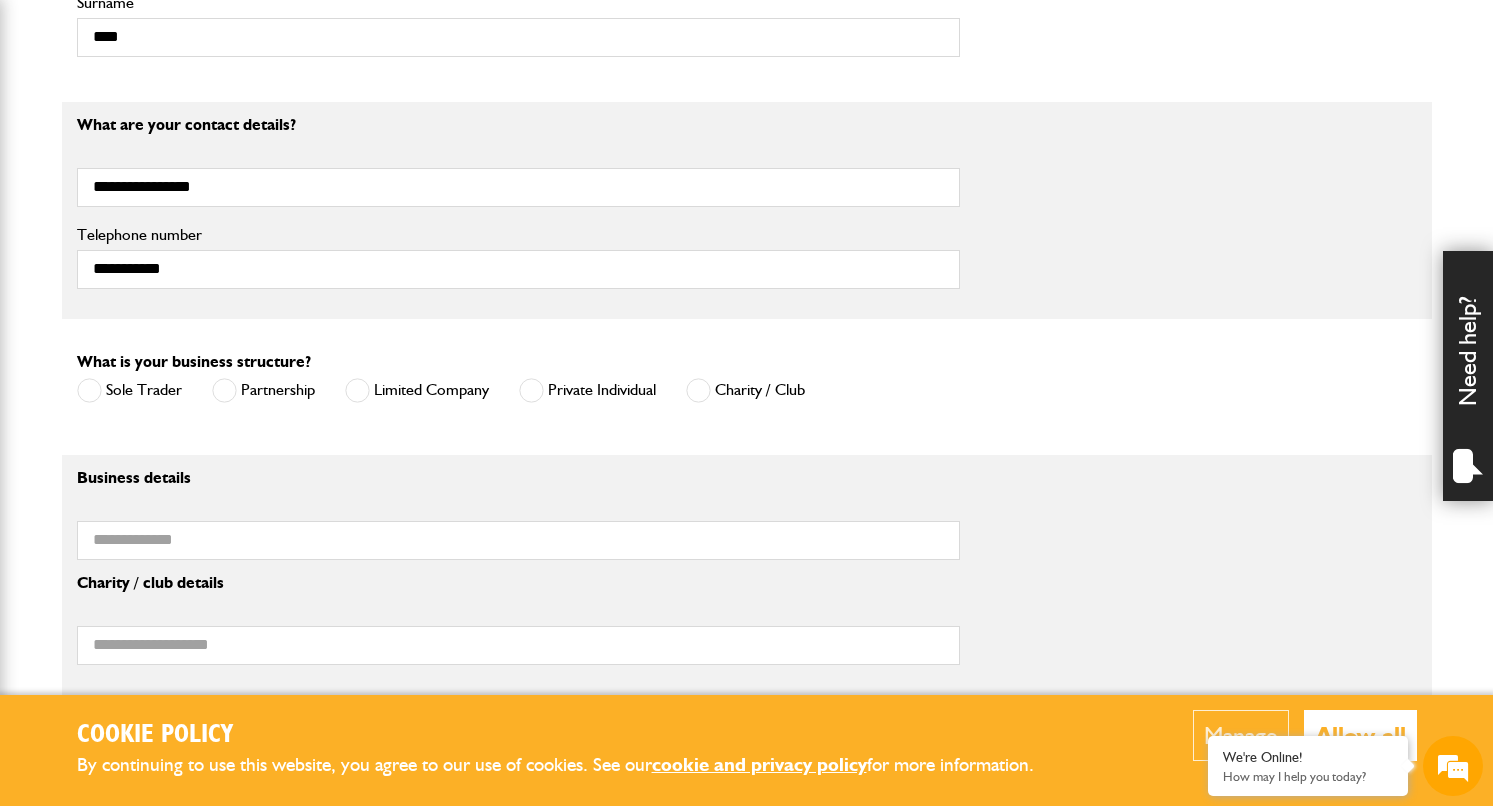 click at bounding box center [357, 390] 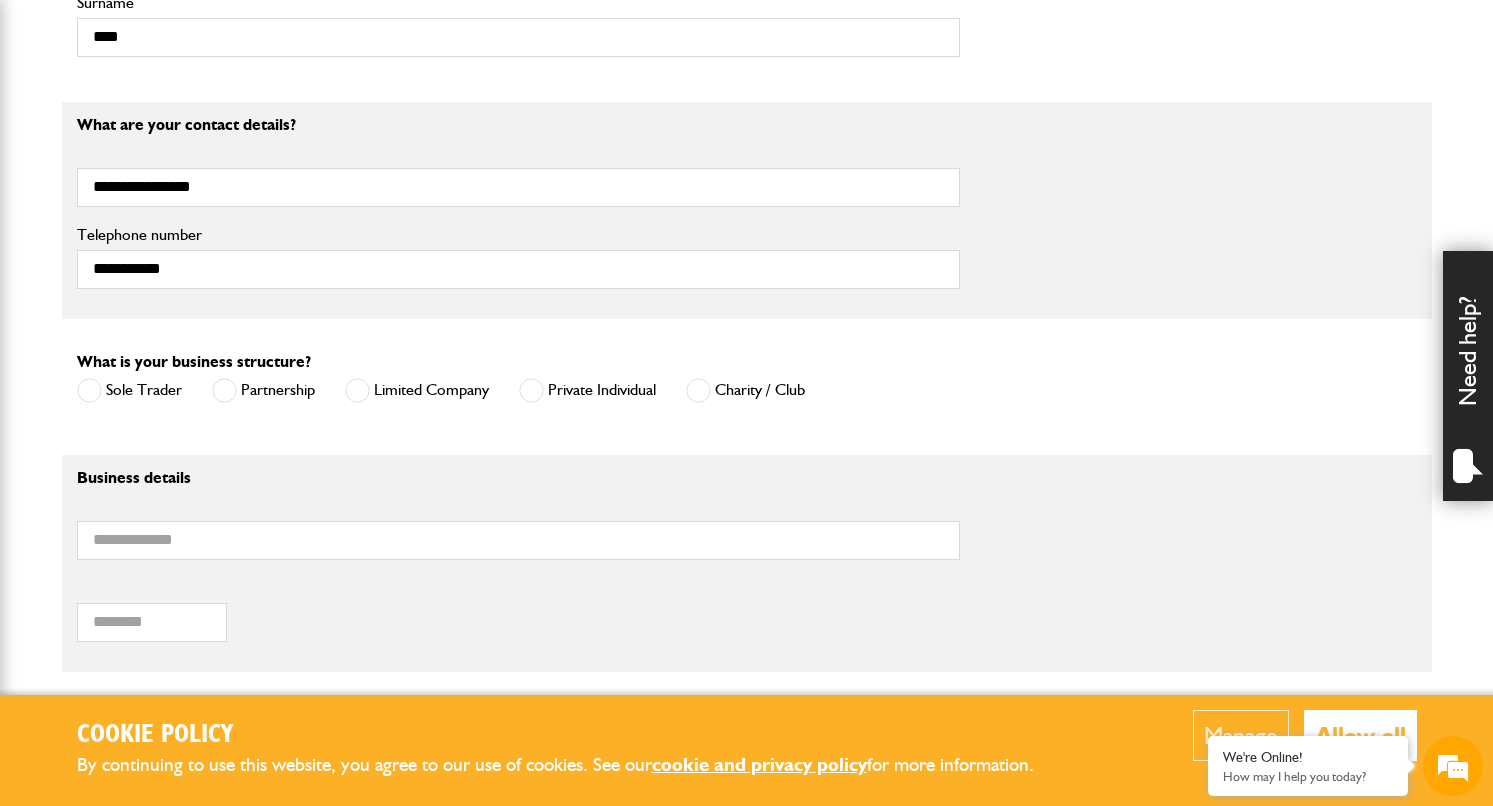 scroll, scrollTop: 1291, scrollLeft: 0, axis: vertical 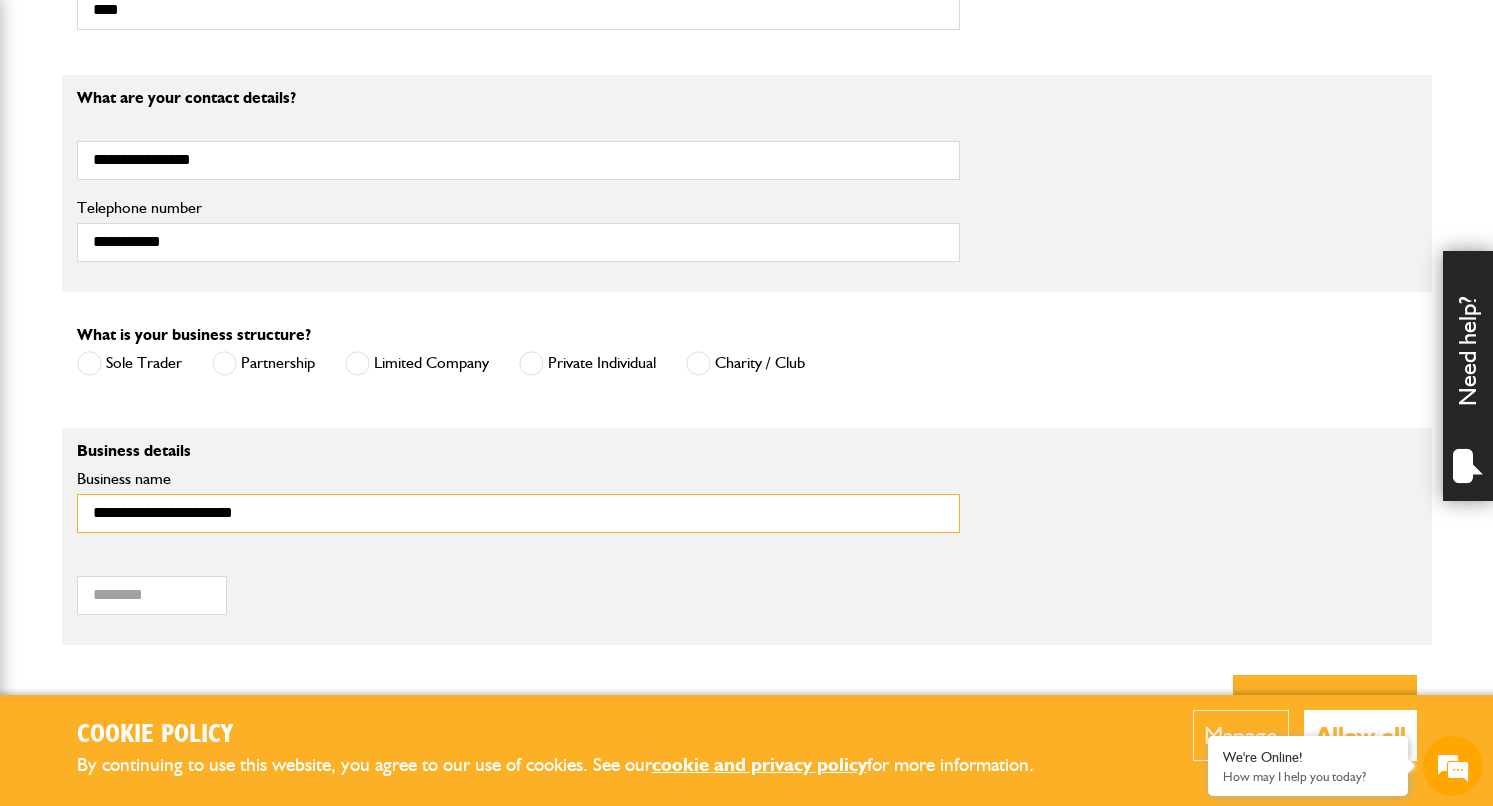 type on "**********" 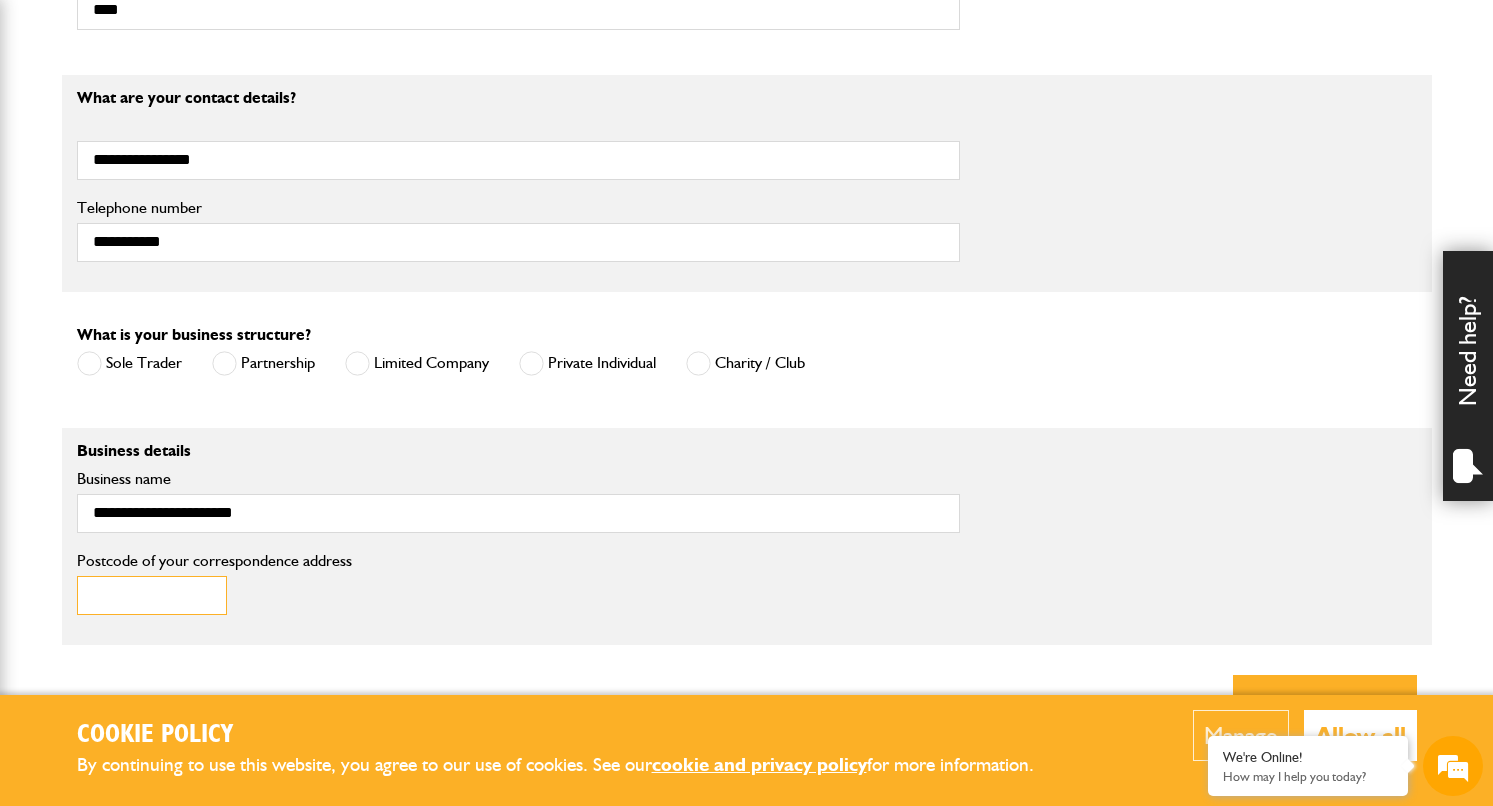 click on "Postcode of your correspondence address" at bounding box center [152, 595] 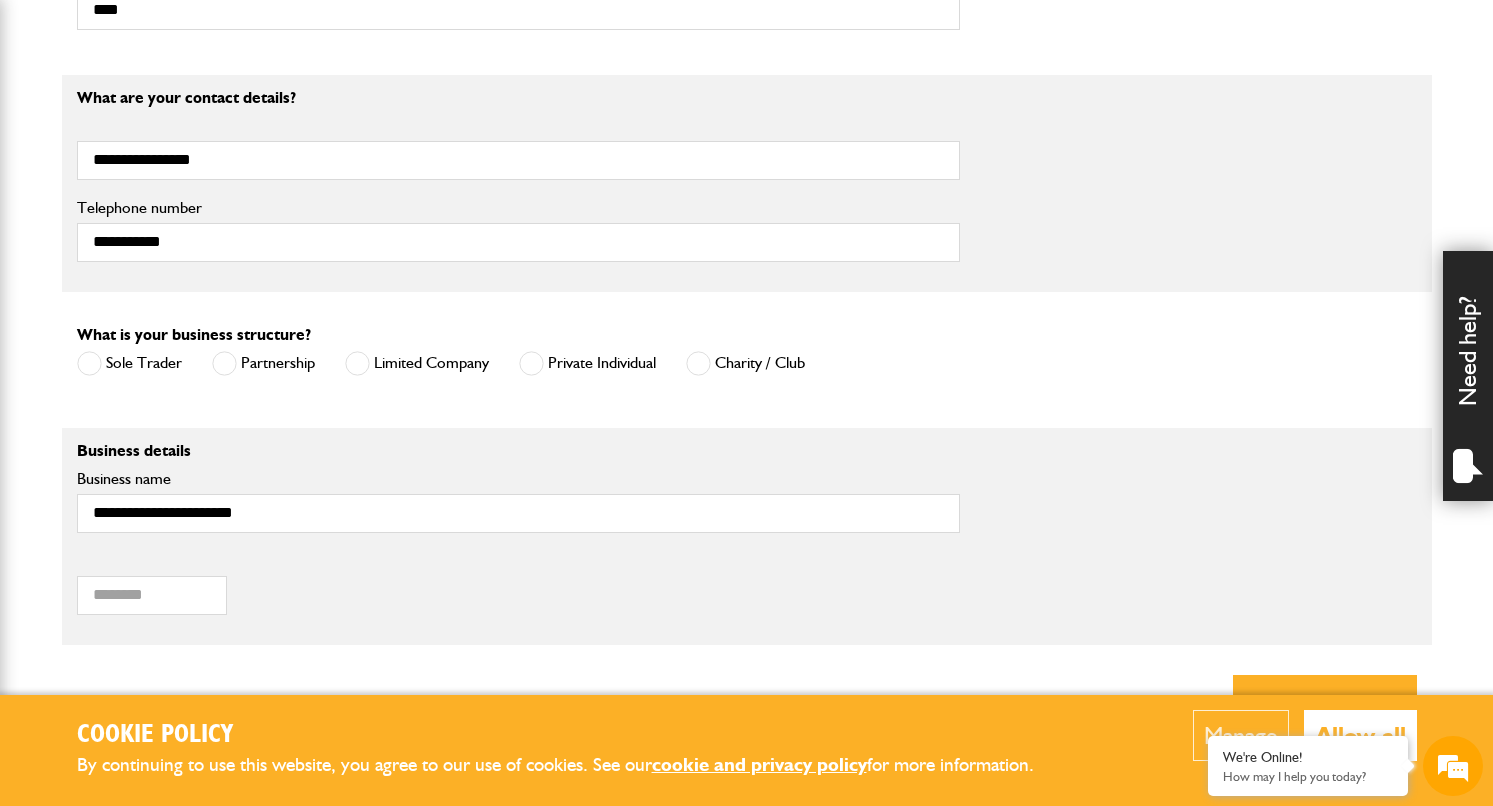 drag, startPoint x: 1406, startPoint y: 736, endPoint x: 1394, endPoint y: 735, distance: 12.0415945 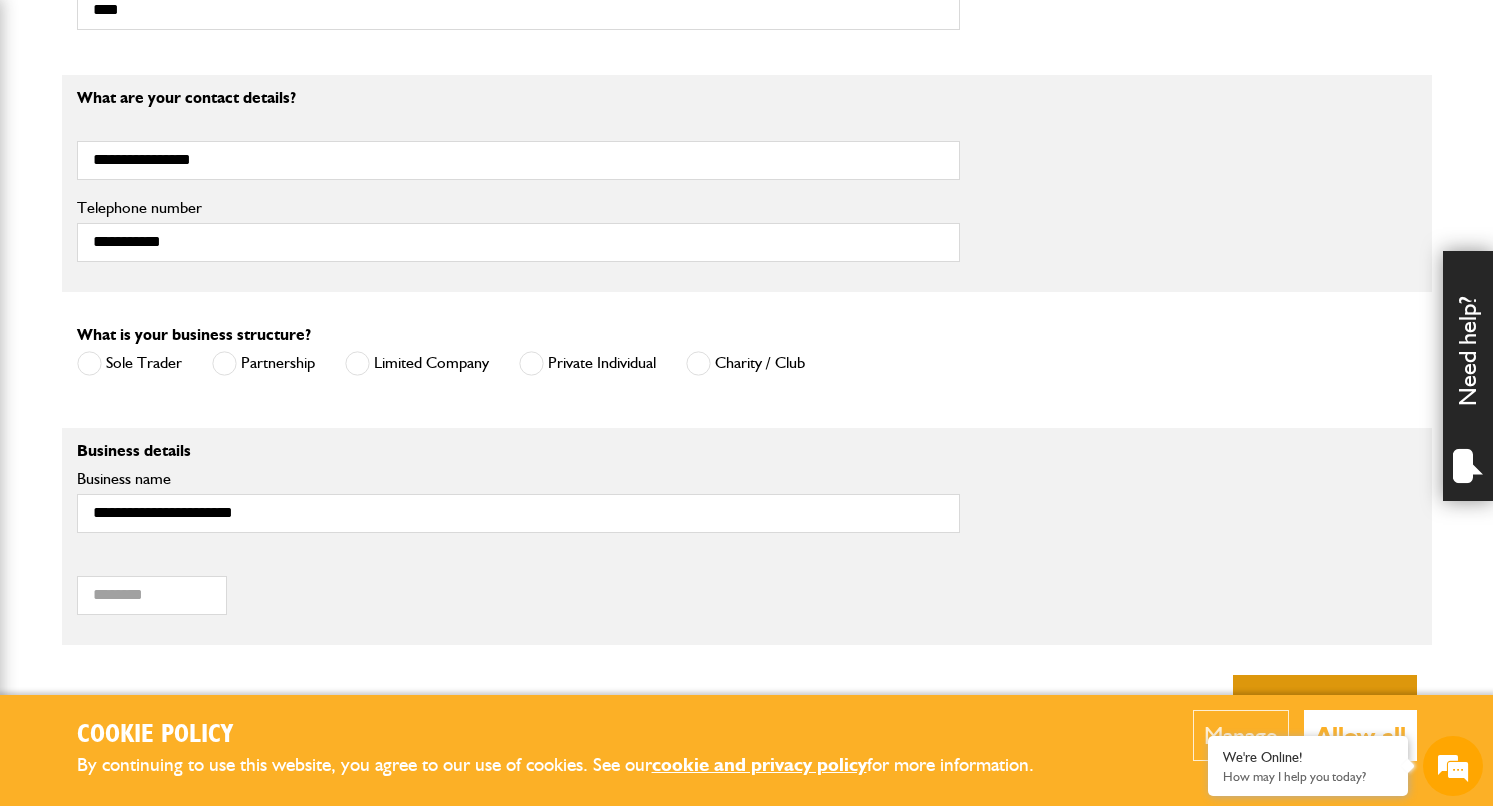click on "Allow all" at bounding box center (1360, 735) 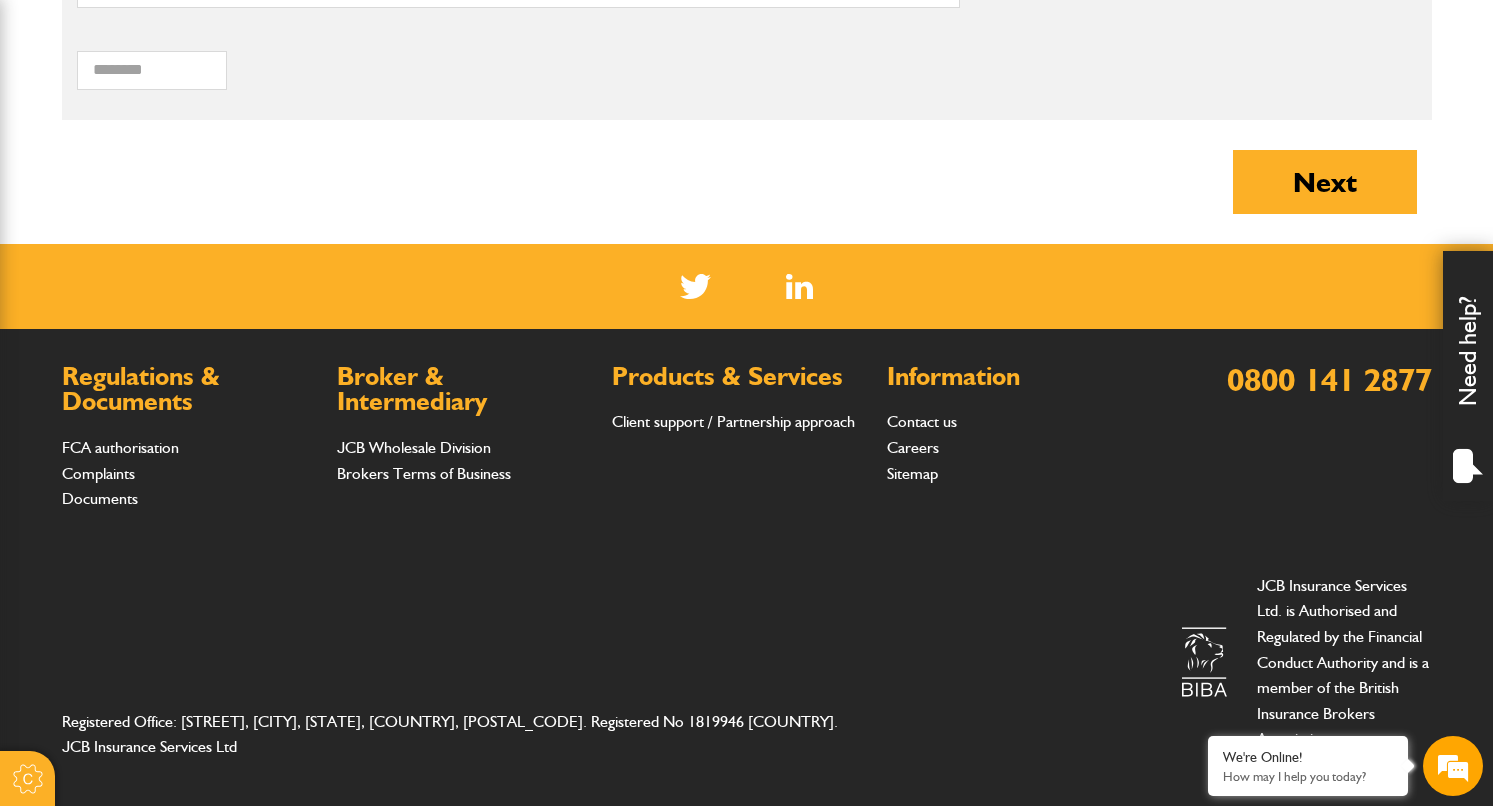 scroll, scrollTop: 1660, scrollLeft: 0, axis: vertical 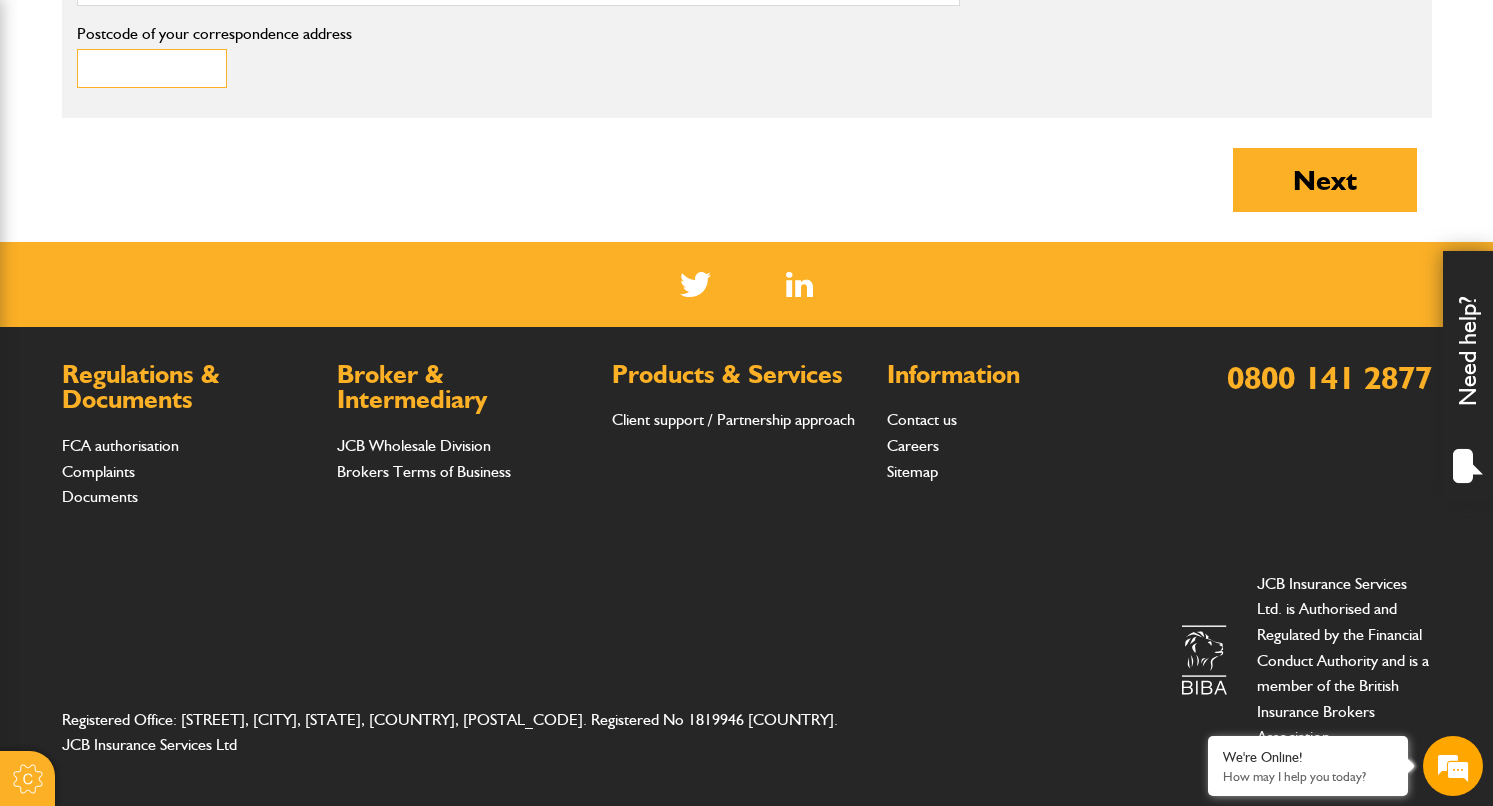 click on "Postcode of your correspondence address" at bounding box center [152, 68] 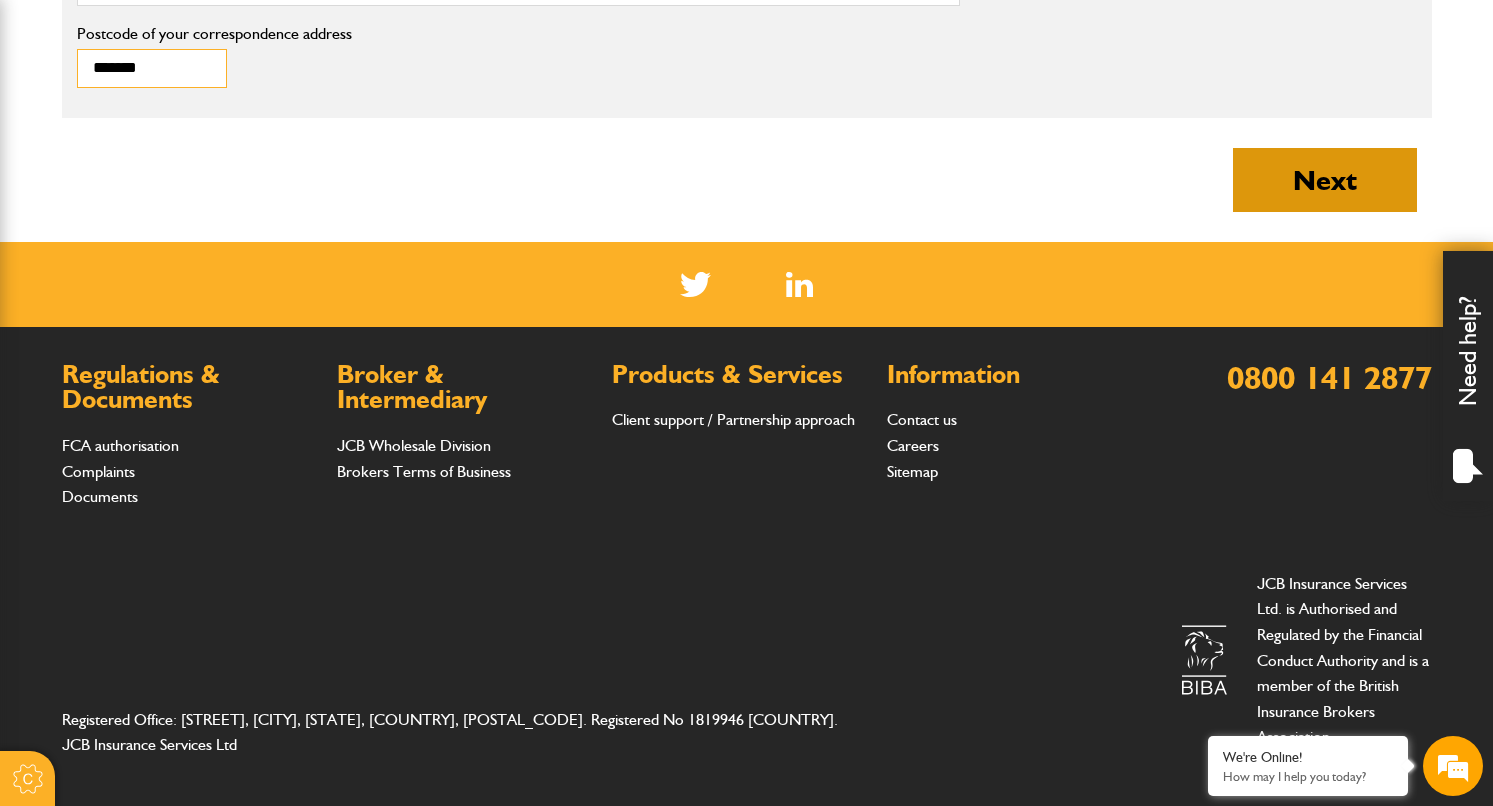 type on "*******" 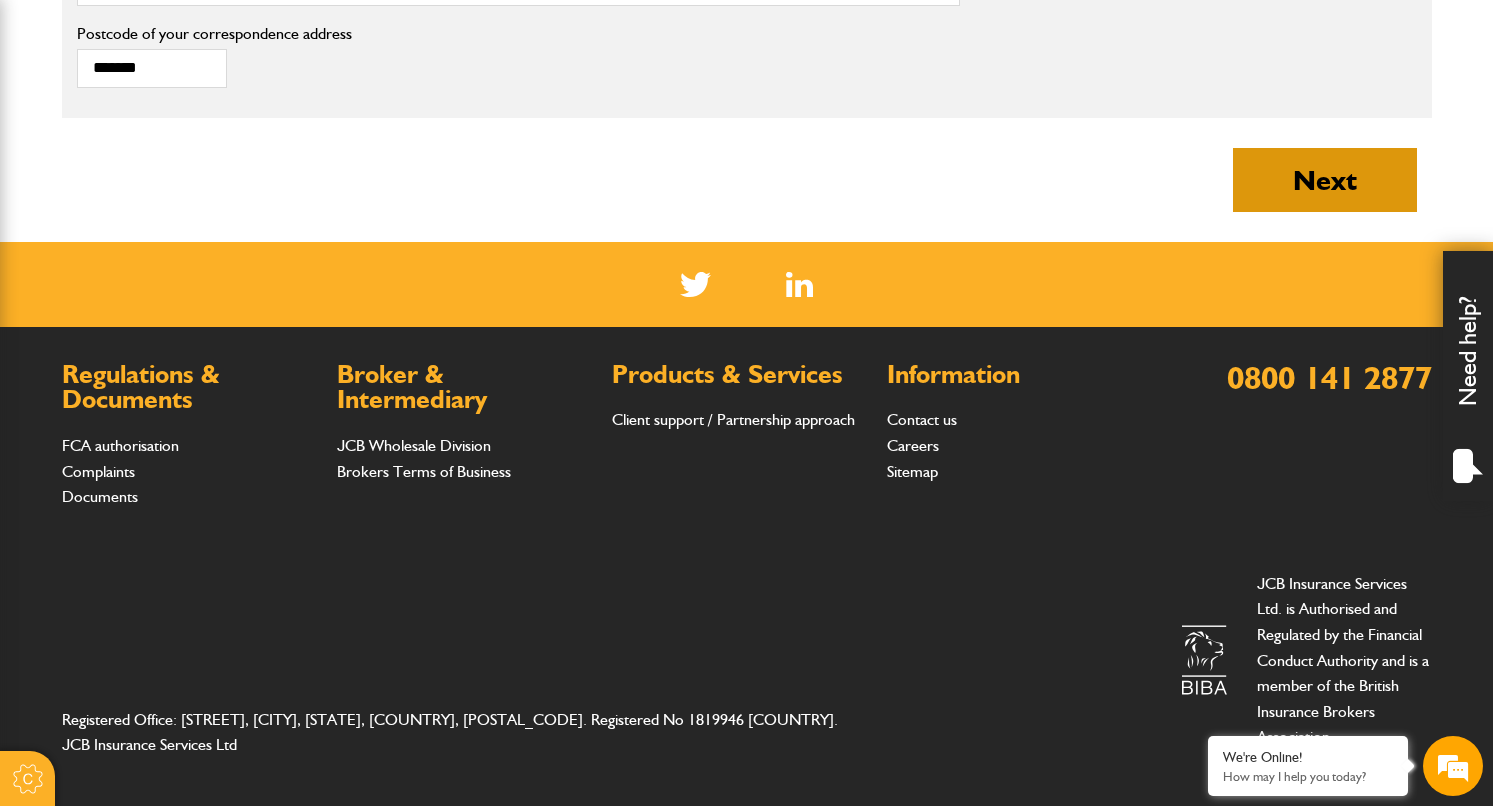 click on "Next" at bounding box center [1325, 180] 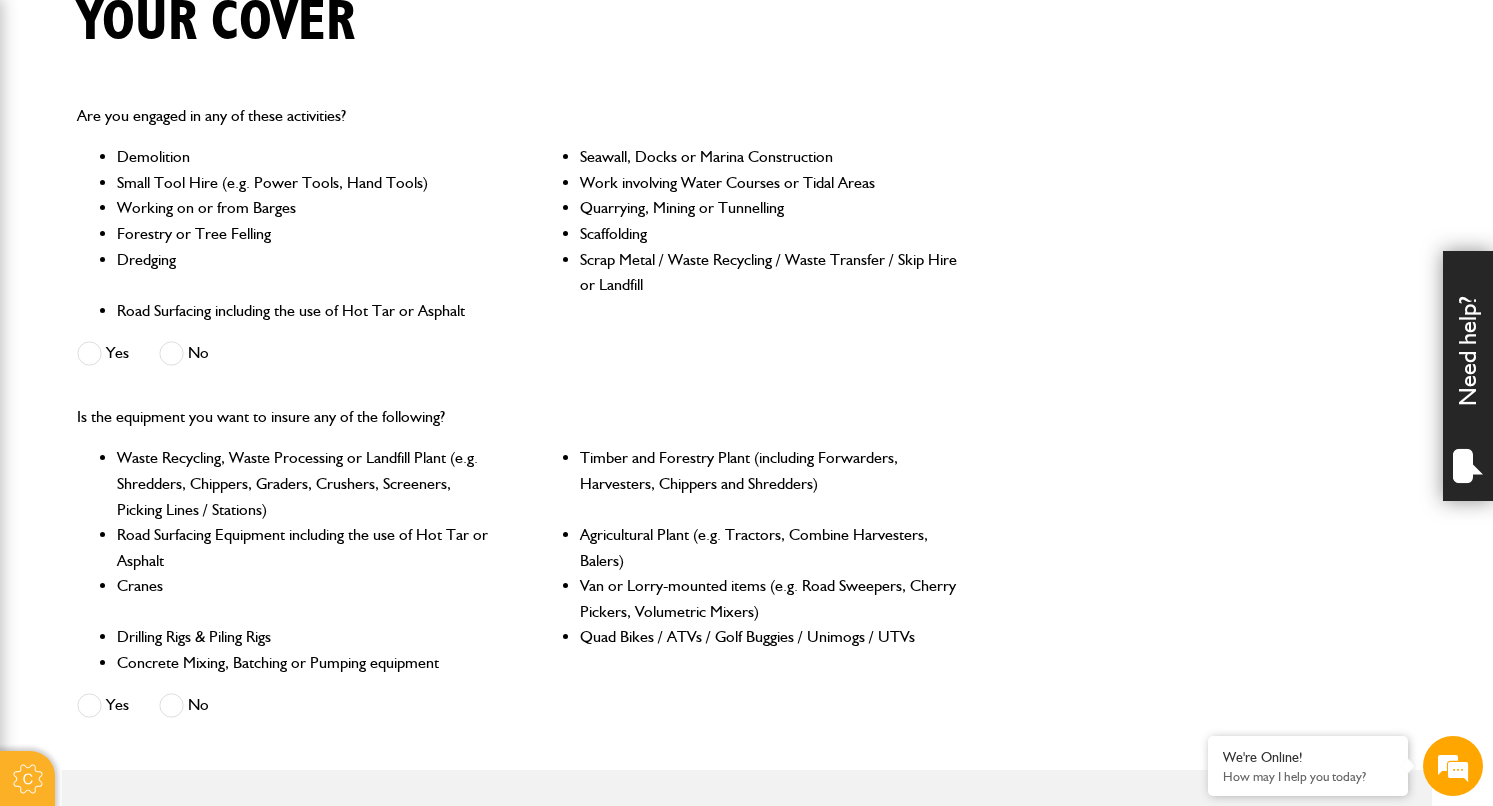 scroll, scrollTop: 538, scrollLeft: 0, axis: vertical 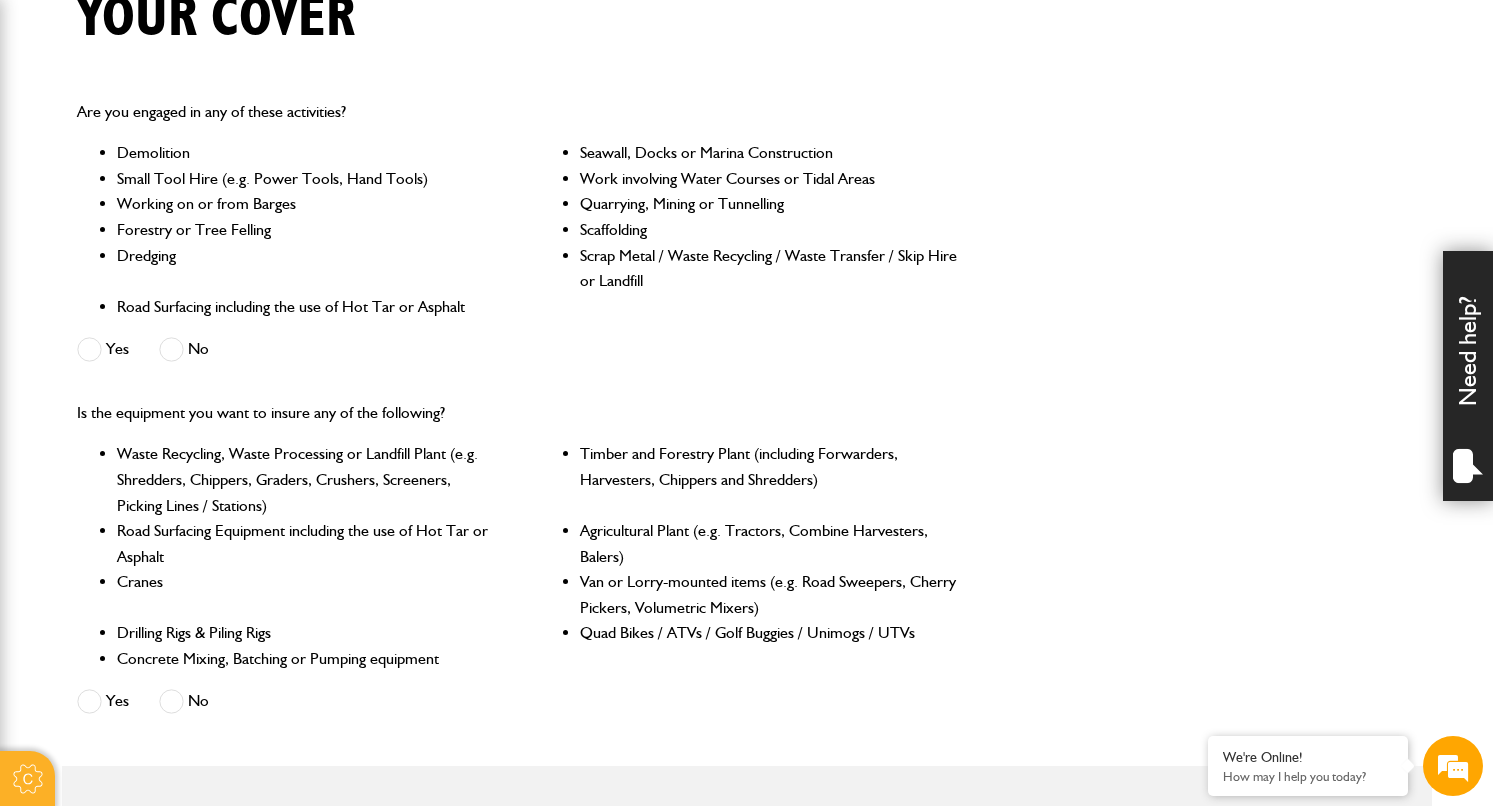 click on "No" at bounding box center [184, 349] 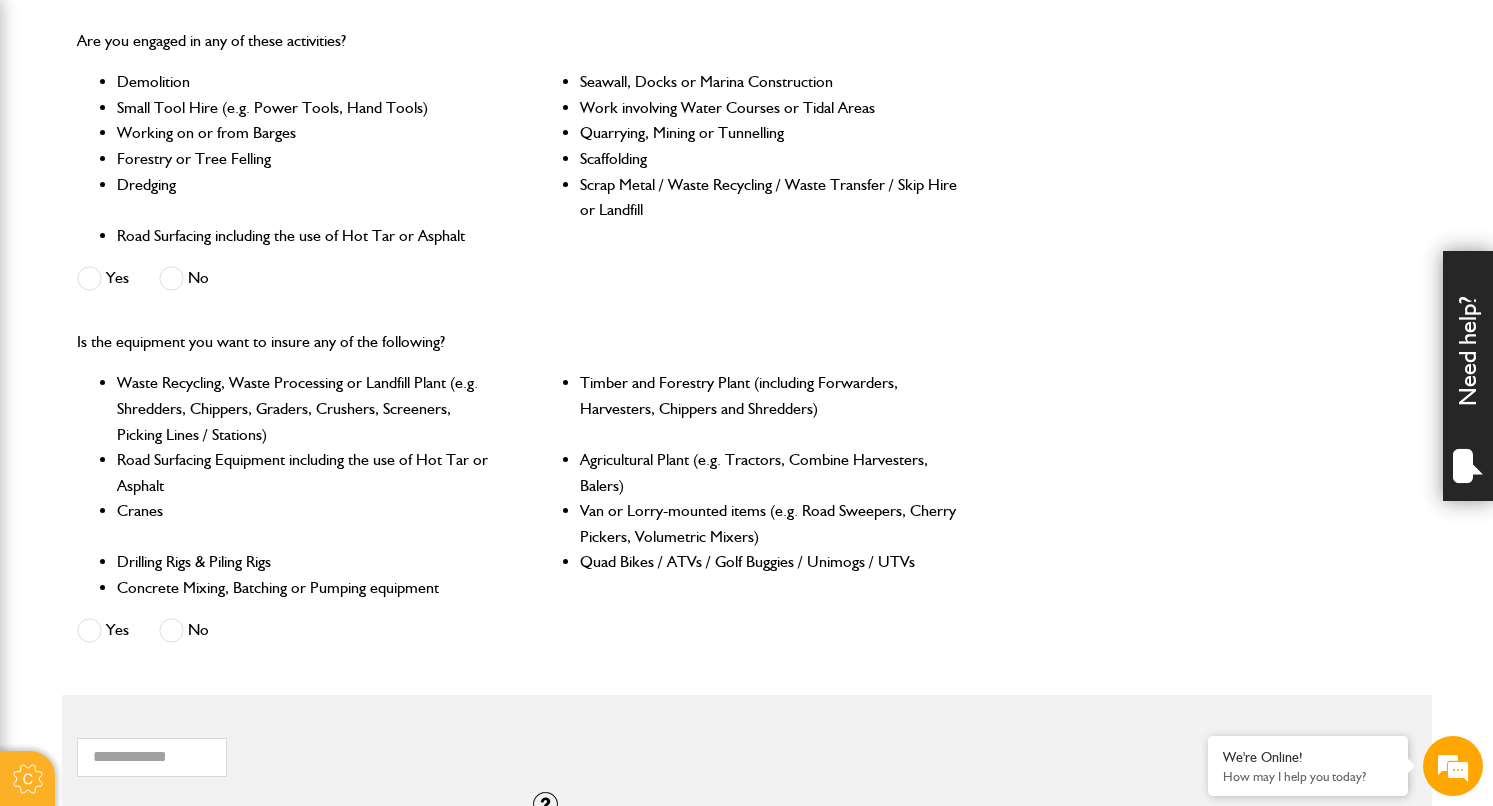 scroll, scrollTop: 491, scrollLeft: 0, axis: vertical 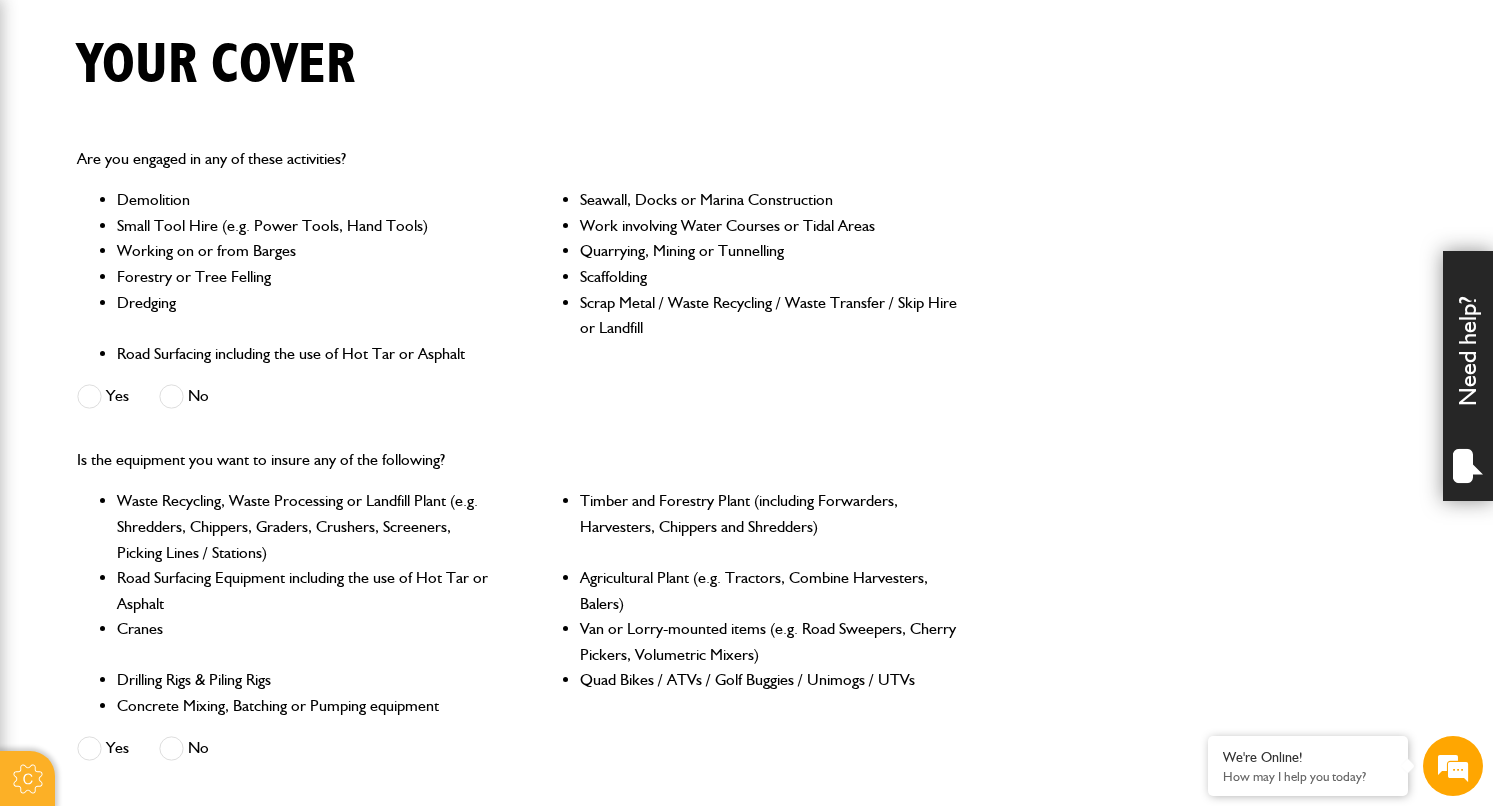 click at bounding box center [89, 396] 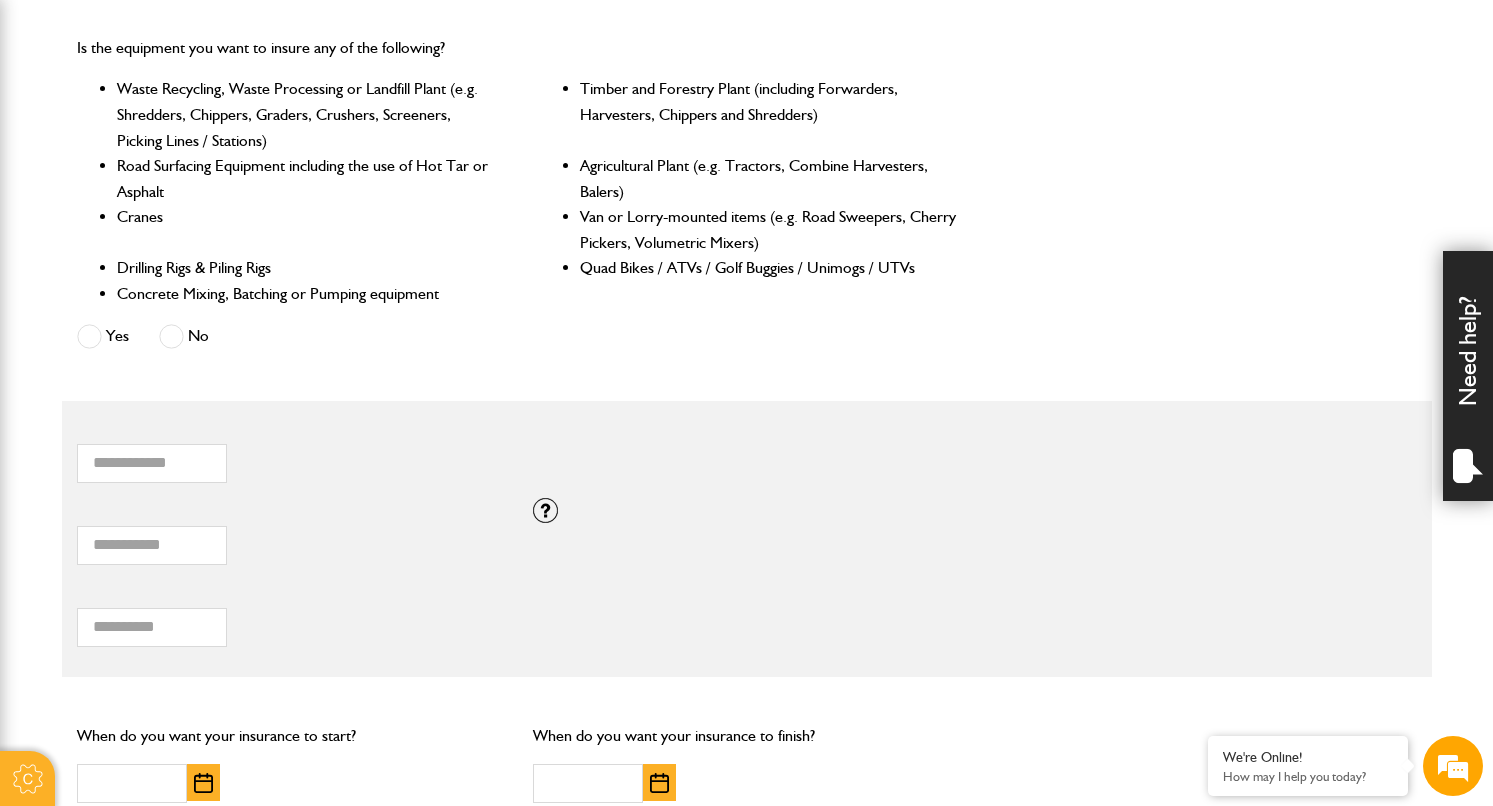 click at bounding box center [171, 336] 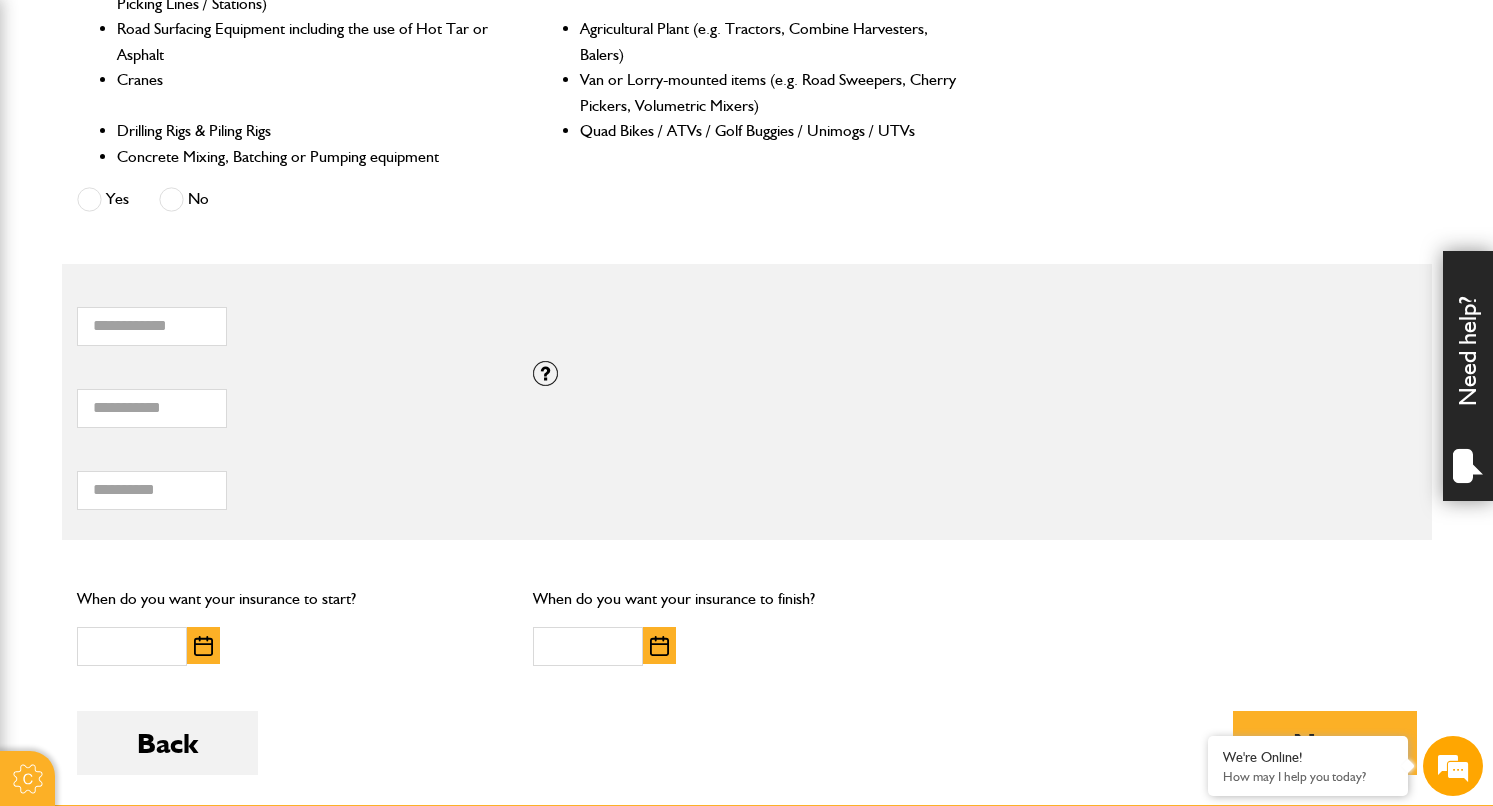 scroll, scrollTop: 1224, scrollLeft: 0, axis: vertical 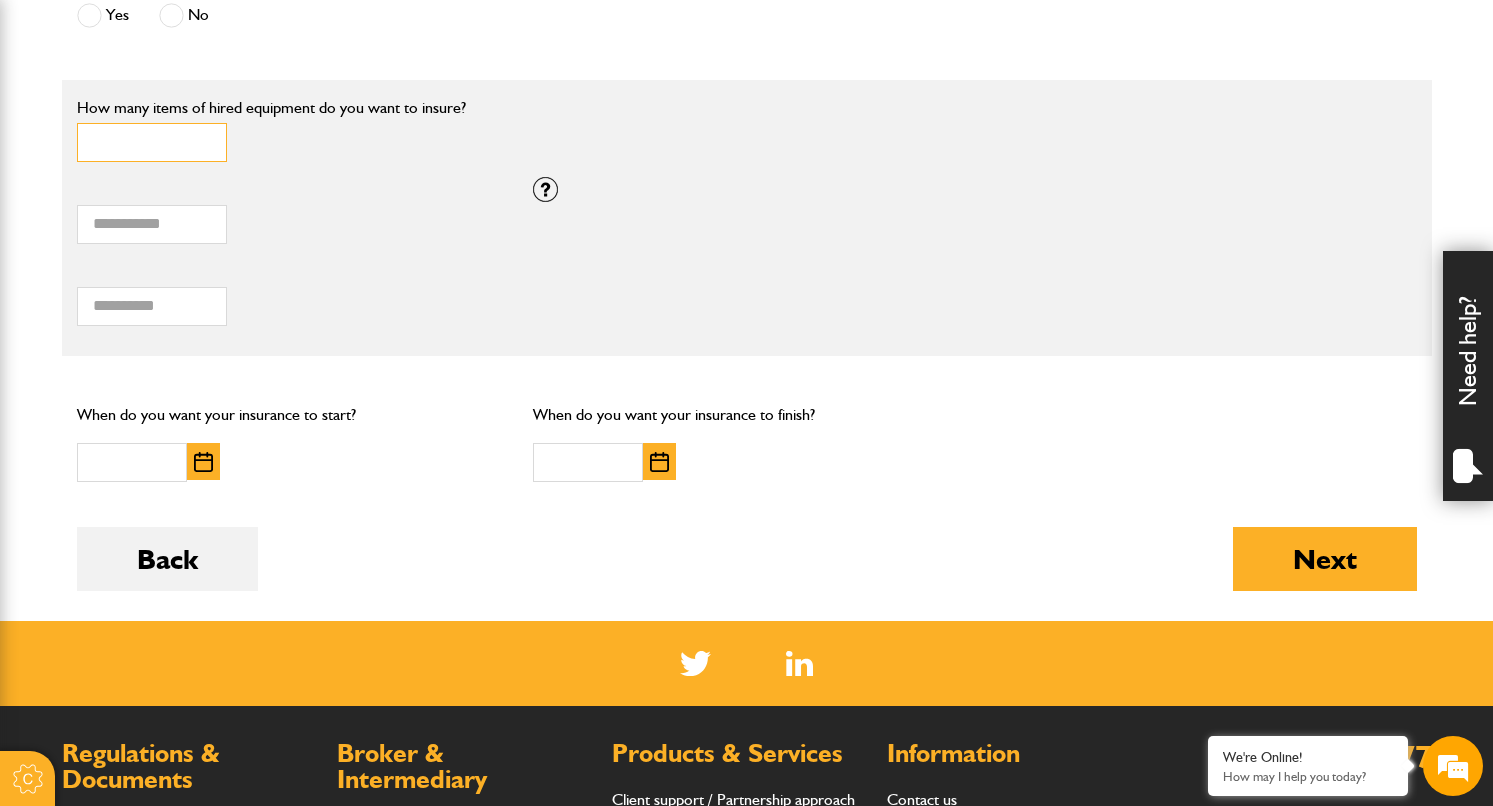 click on "*" at bounding box center [152, 142] 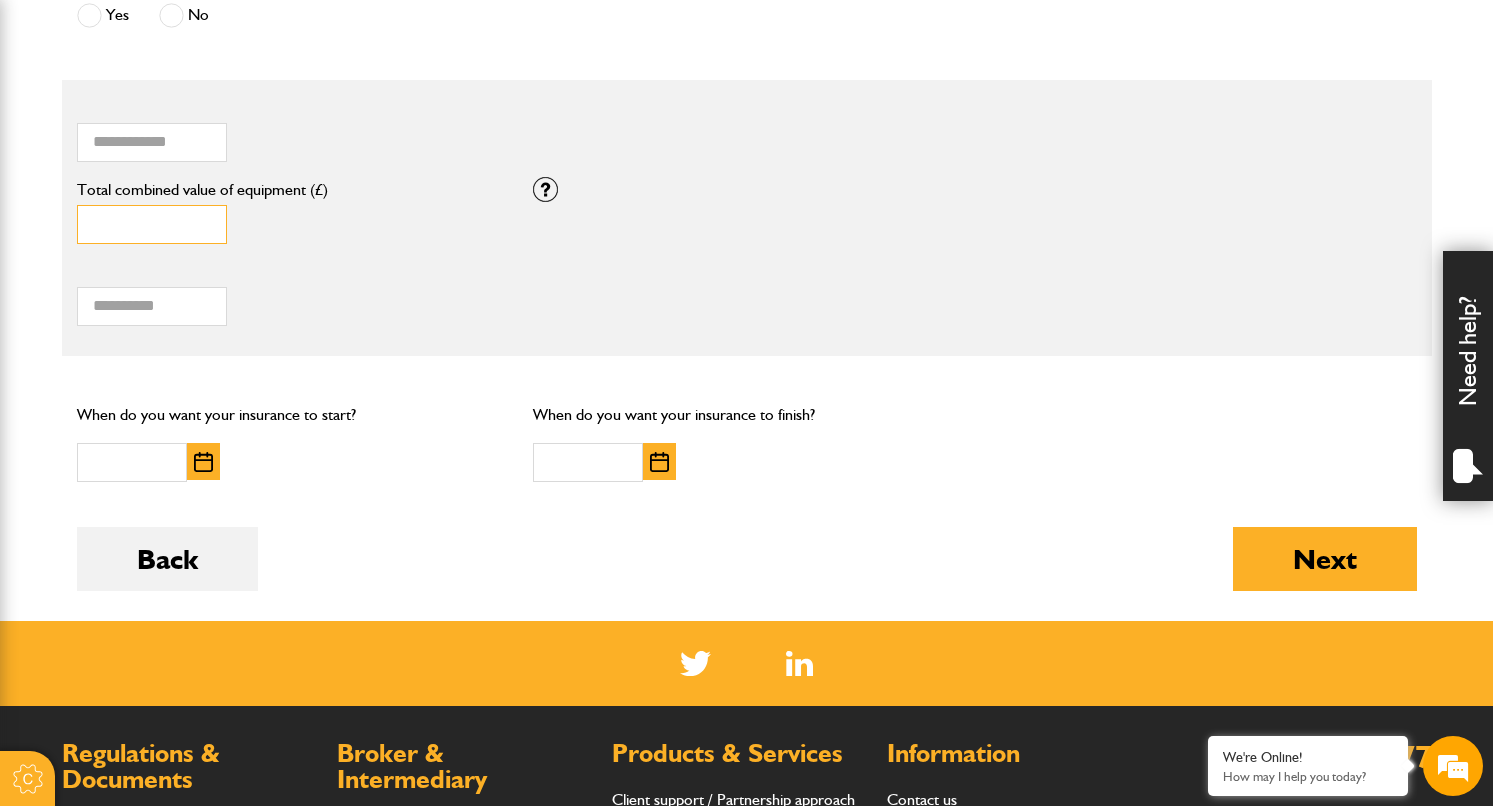 click on "*" at bounding box center (152, 224) 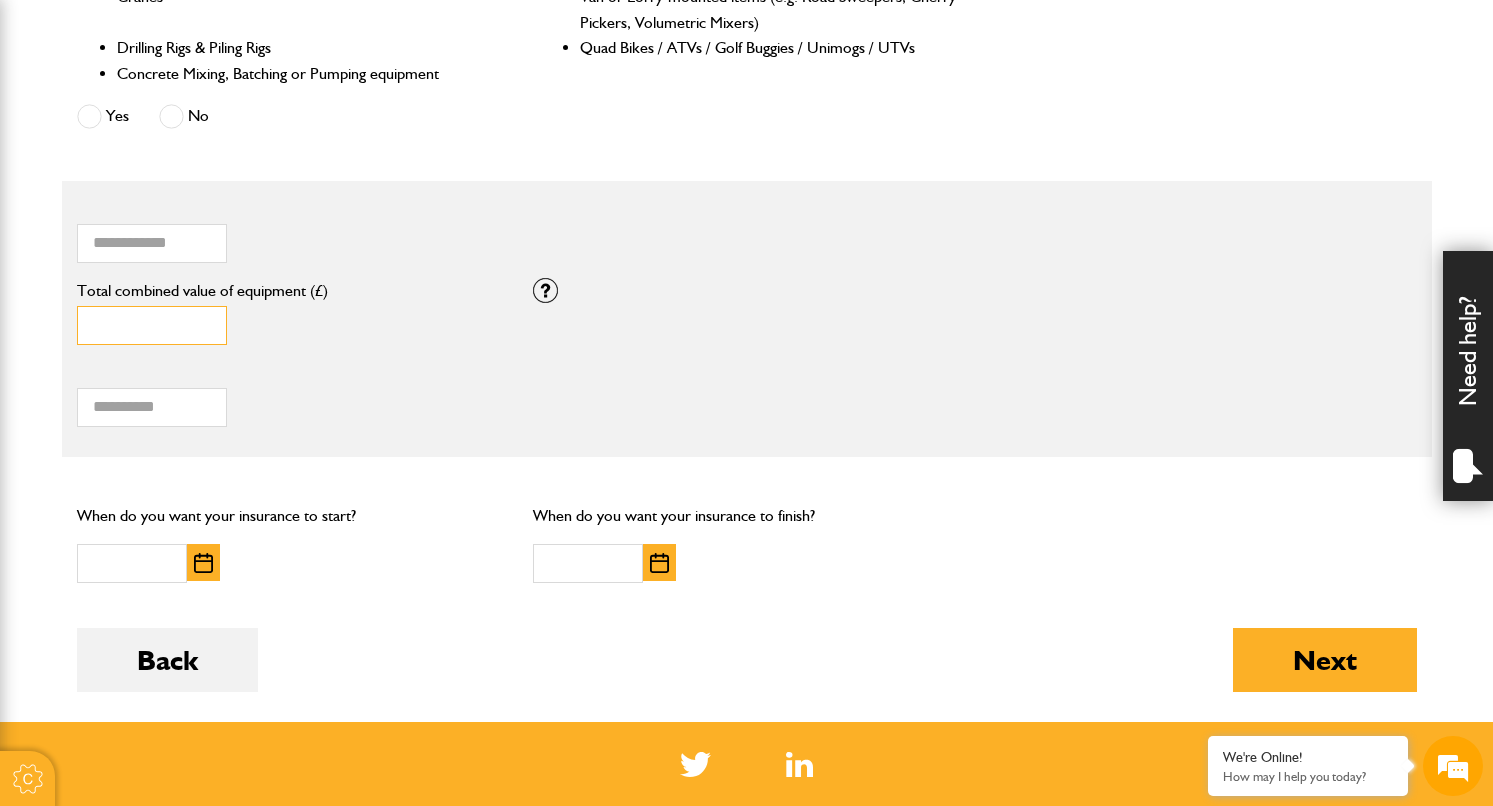 scroll, scrollTop: 1096, scrollLeft: 0, axis: vertical 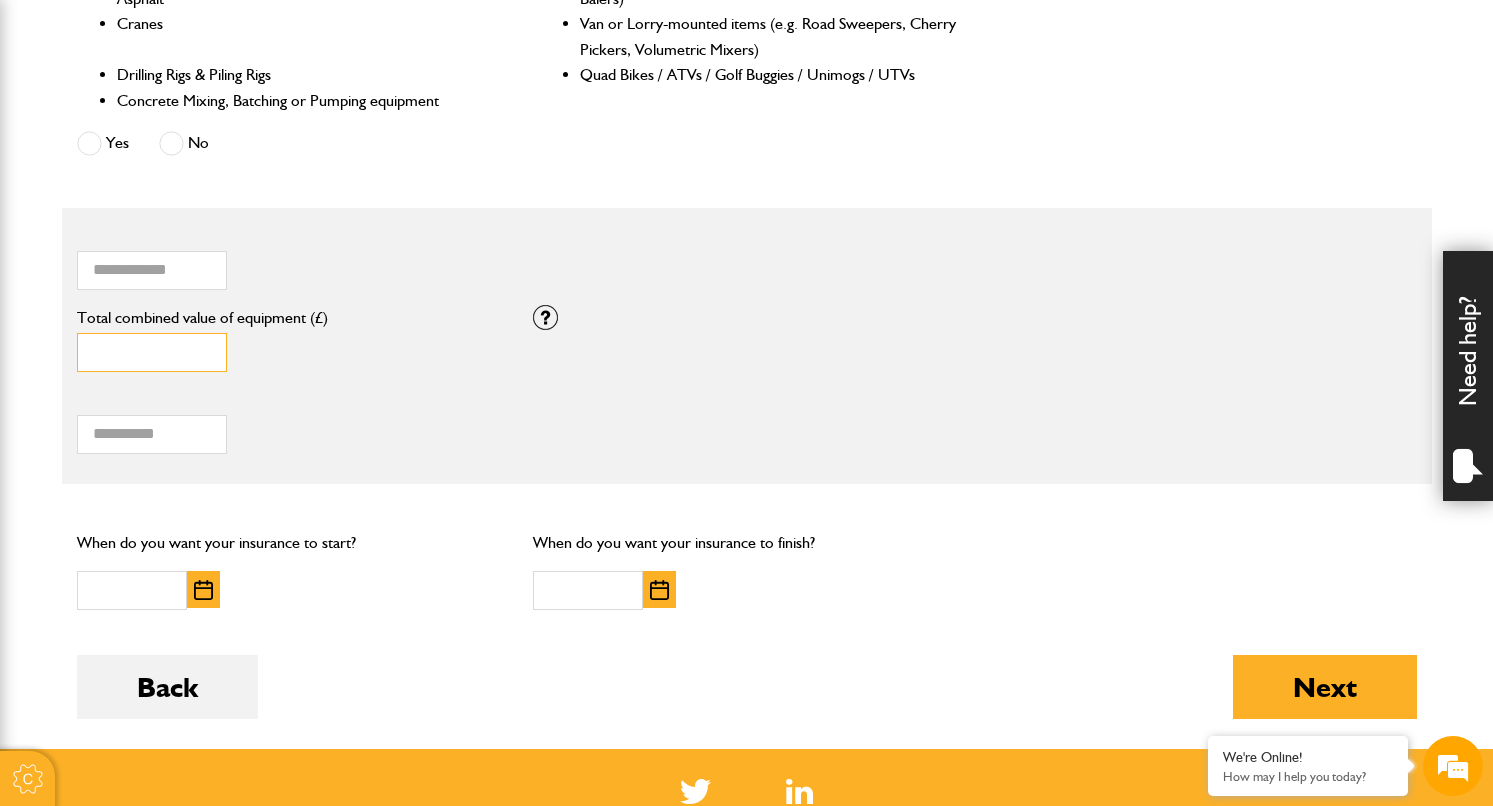 drag, startPoint x: 135, startPoint y: 347, endPoint x: 24, endPoint y: 330, distance: 112.29426 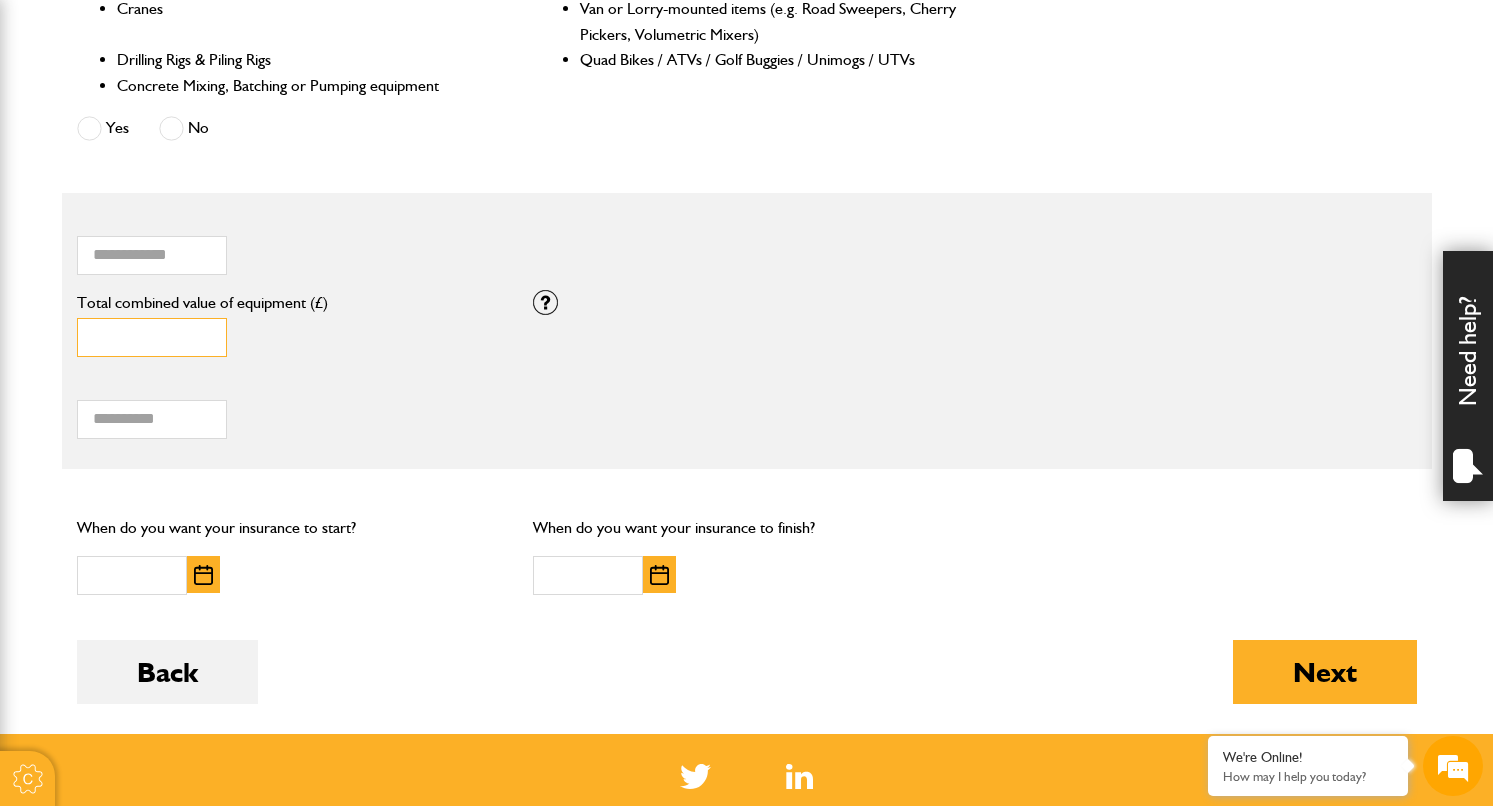 scroll, scrollTop: 1153, scrollLeft: 0, axis: vertical 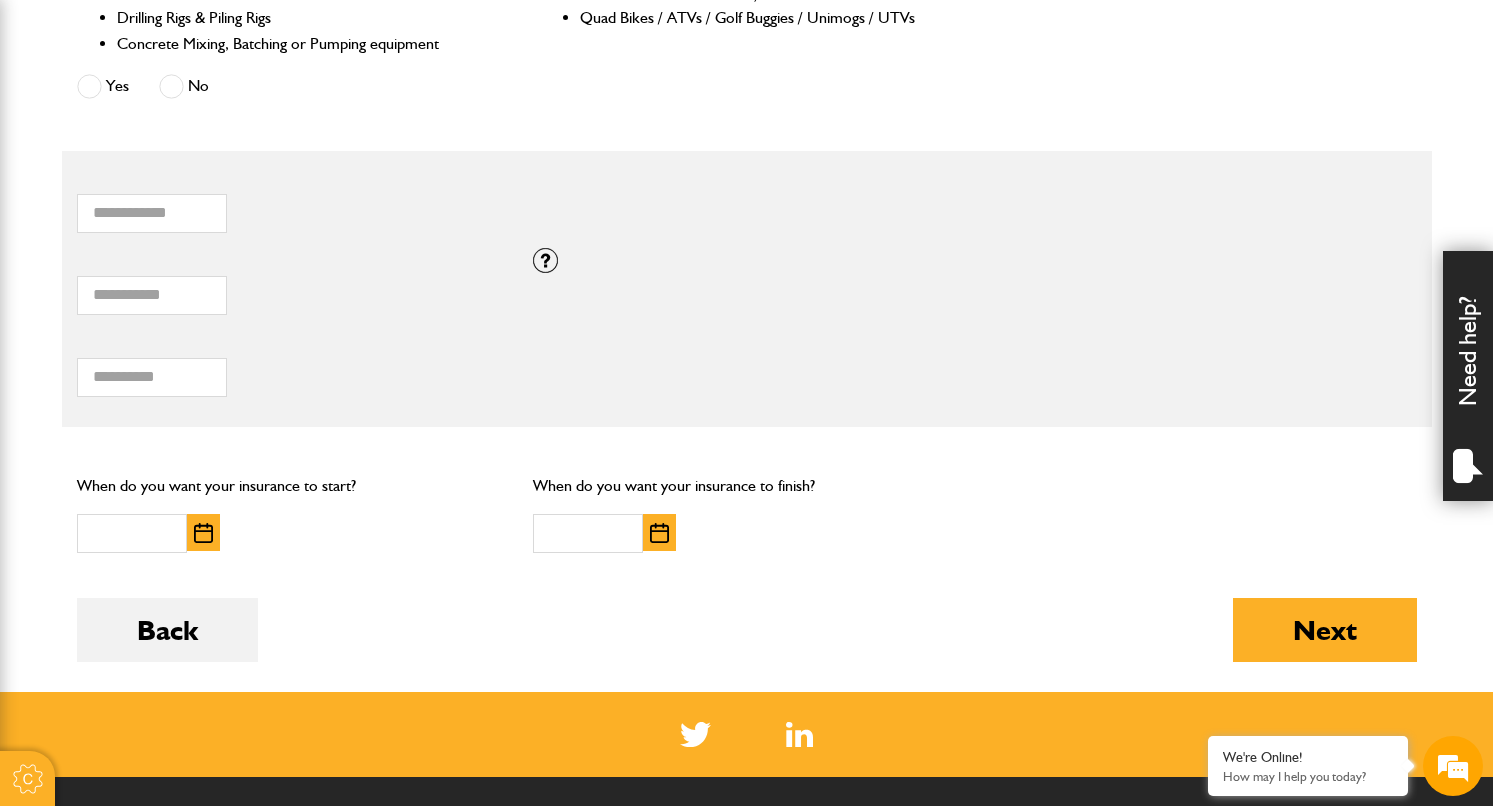 click at bounding box center [203, 532] 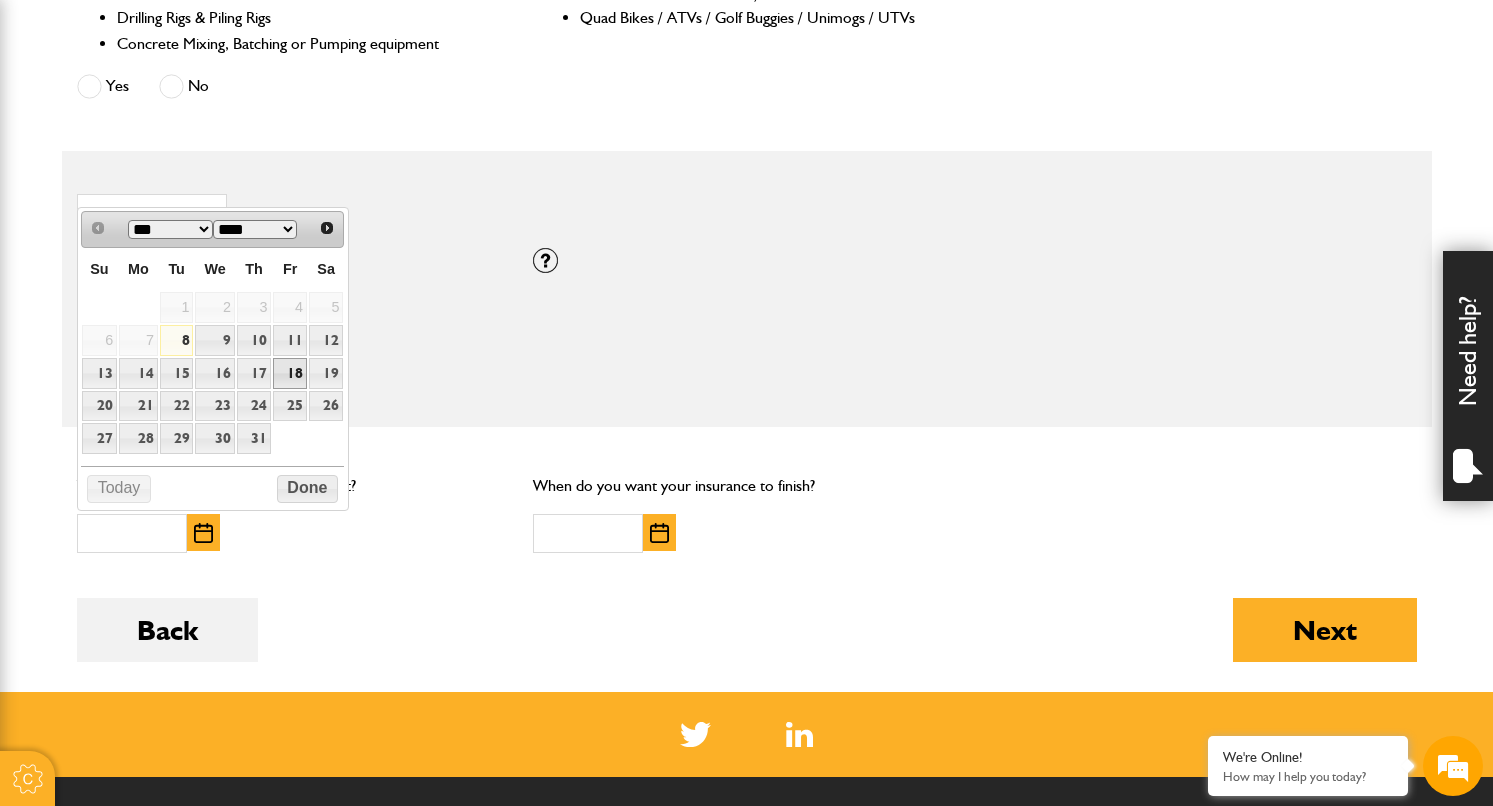 click on "18" at bounding box center [290, 373] 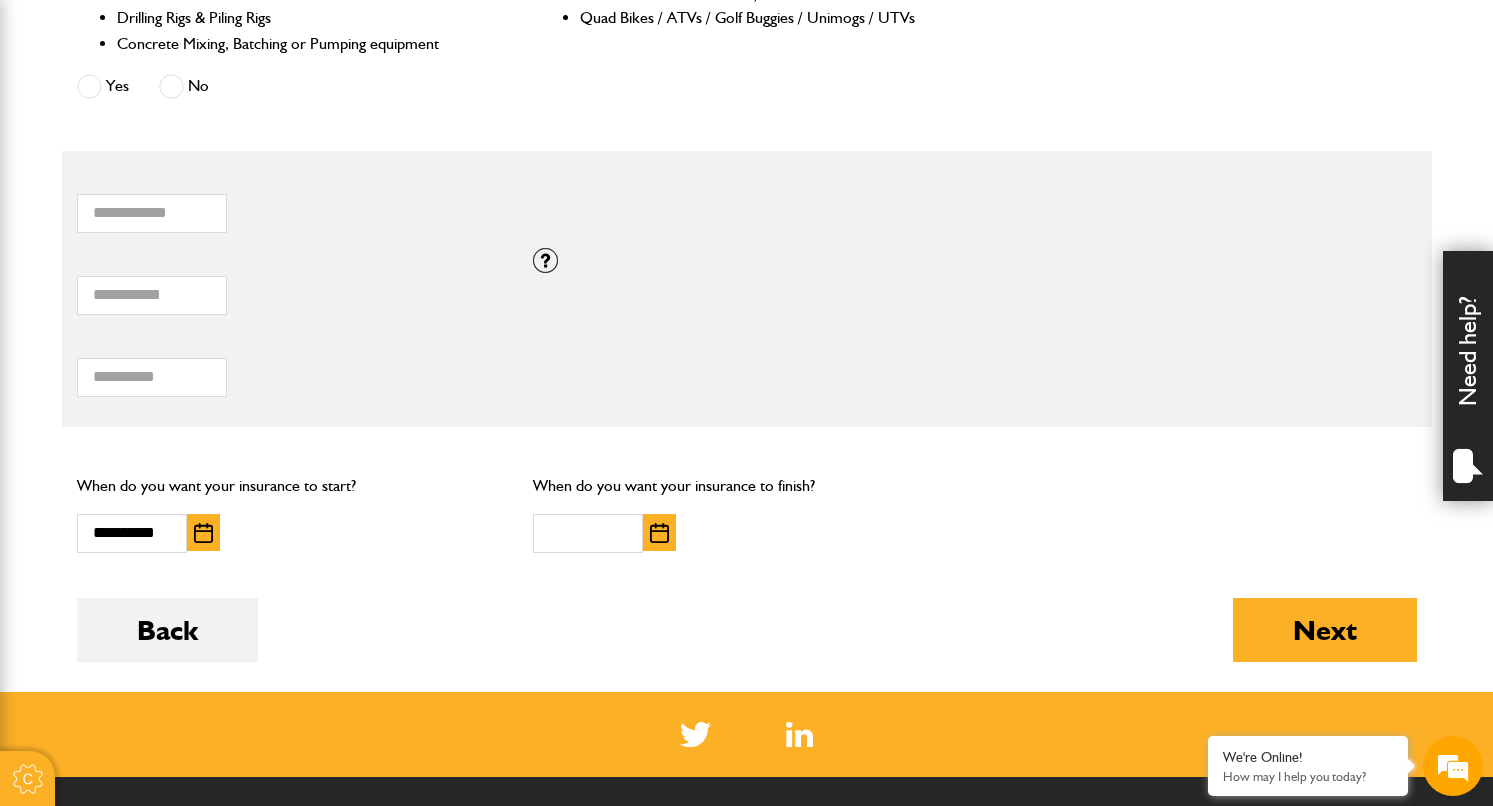 click at bounding box center (659, 533) 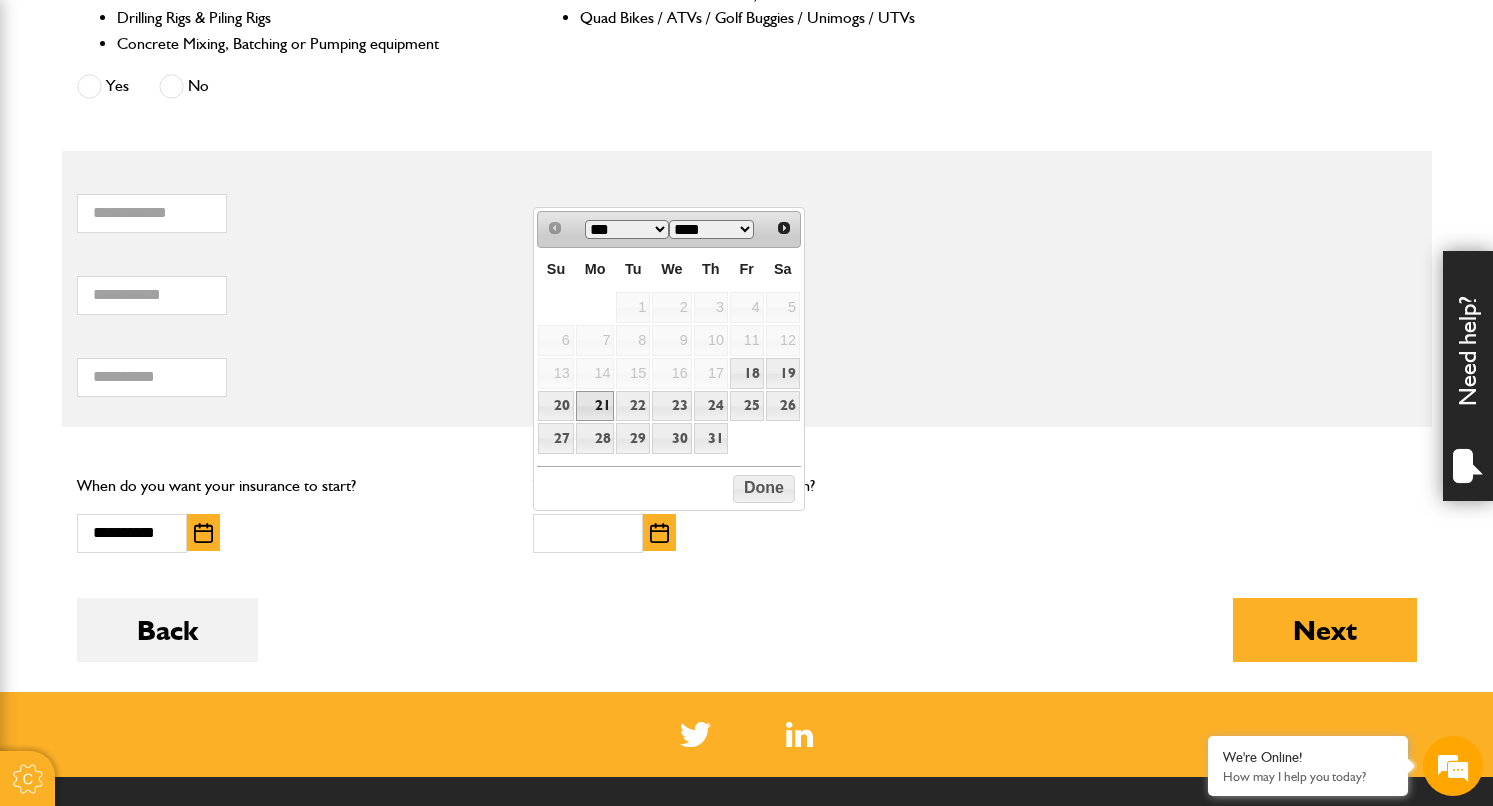 click on "21" at bounding box center [595, 406] 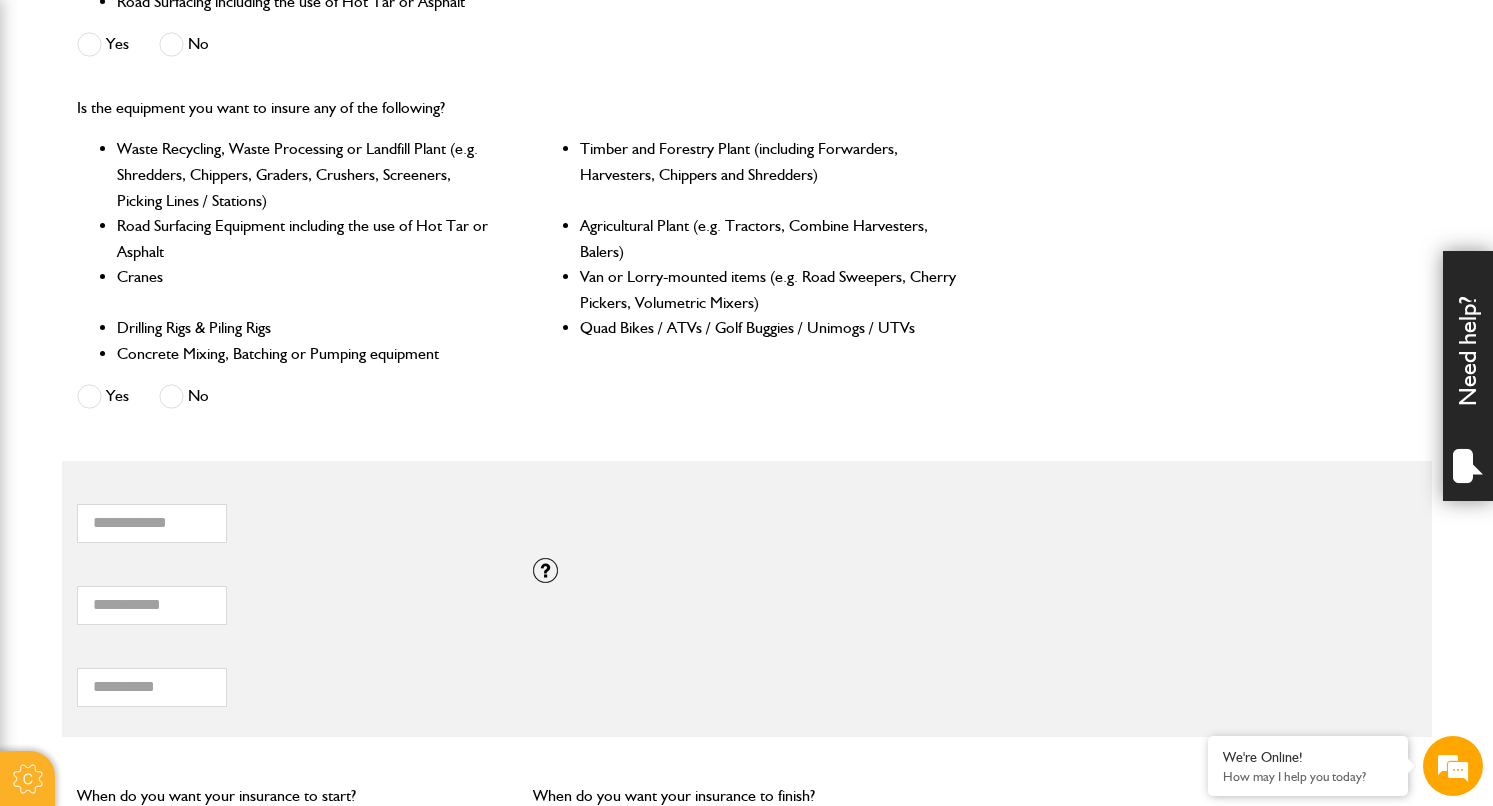 scroll, scrollTop: 1010, scrollLeft: 0, axis: vertical 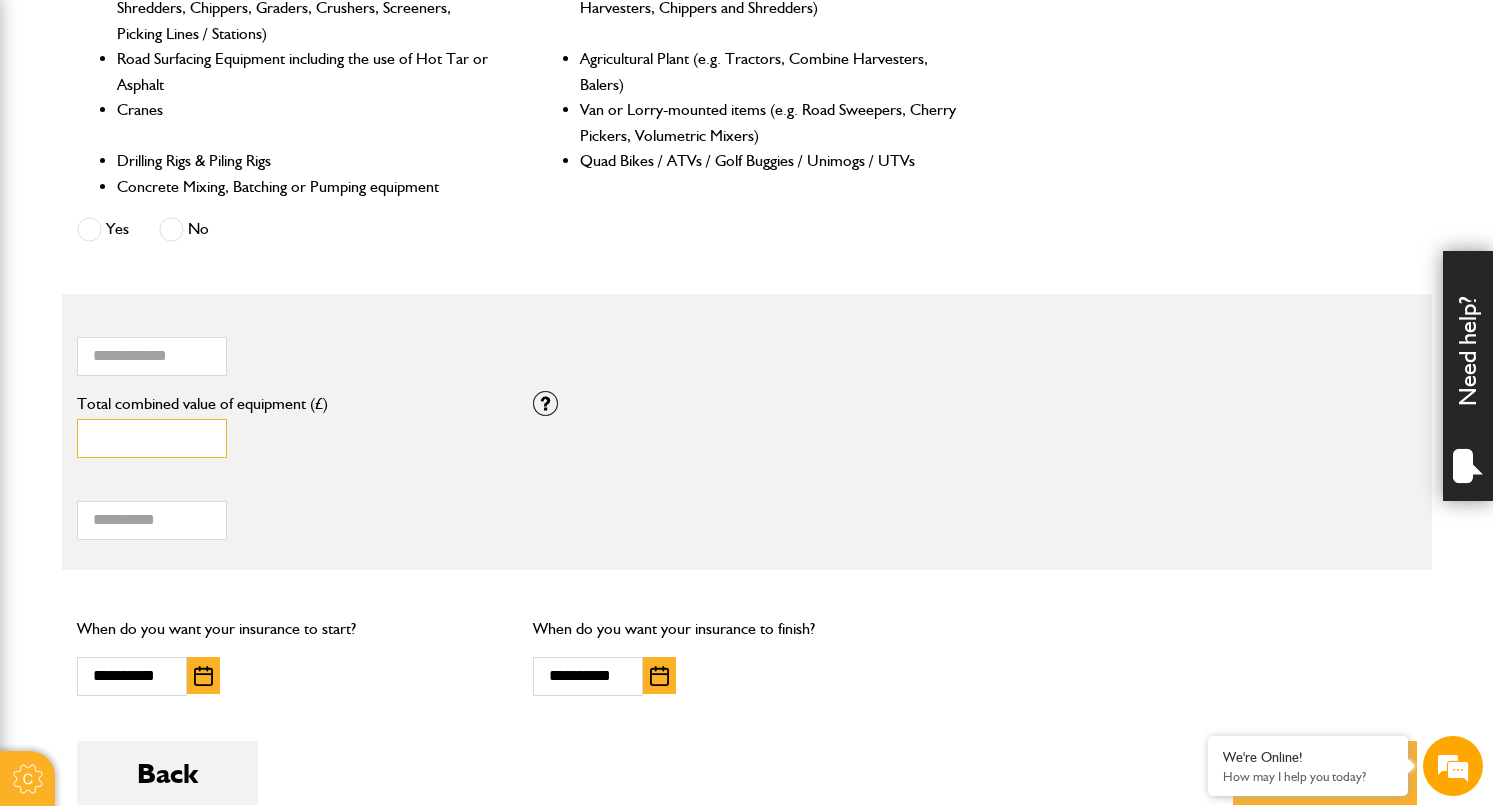 drag, startPoint x: 171, startPoint y: 430, endPoint x: 17, endPoint y: 436, distance: 154.11684 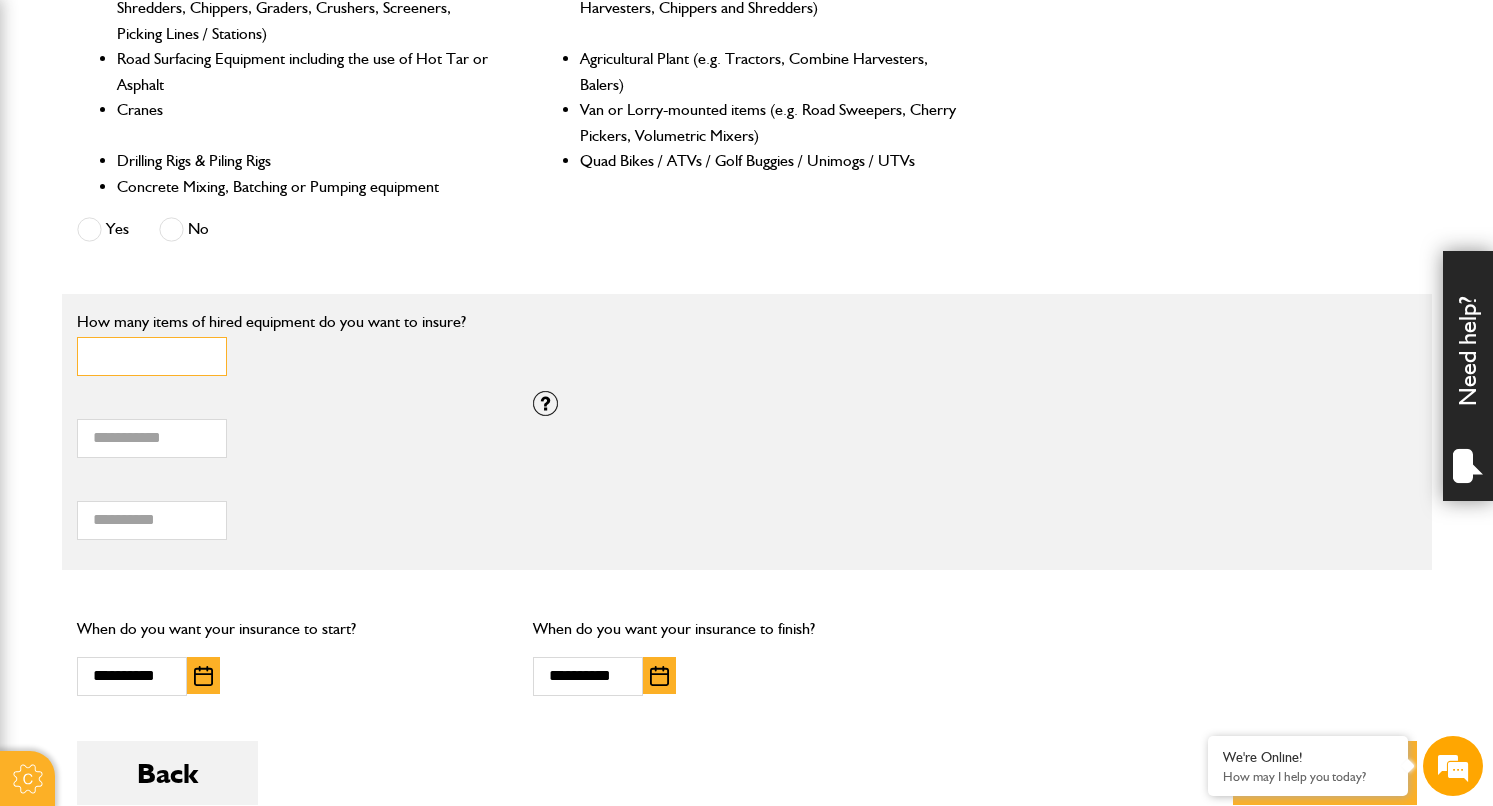 click on "*" at bounding box center (152, 356) 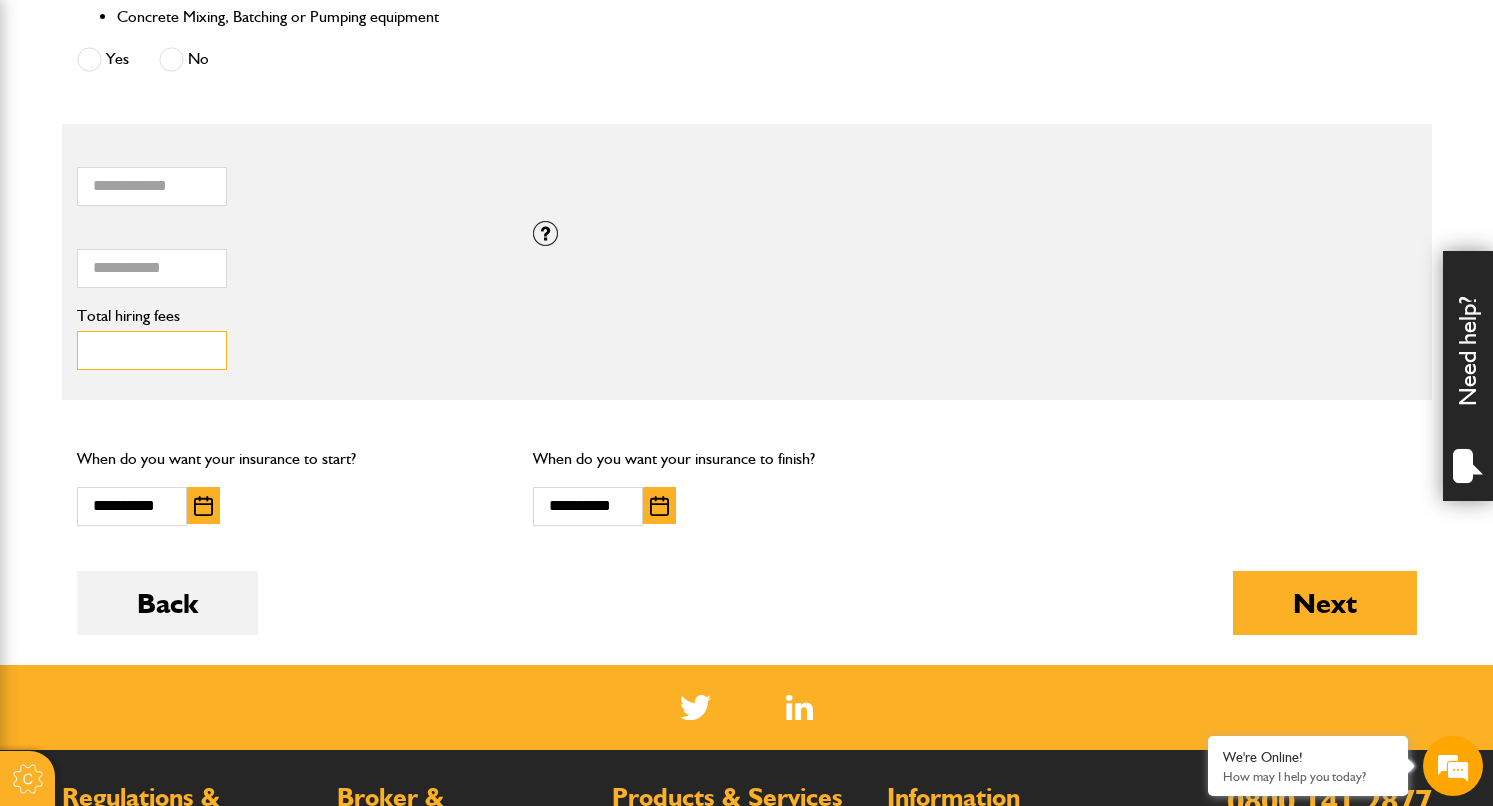 click on "Total hiring fees" at bounding box center [152, 350] 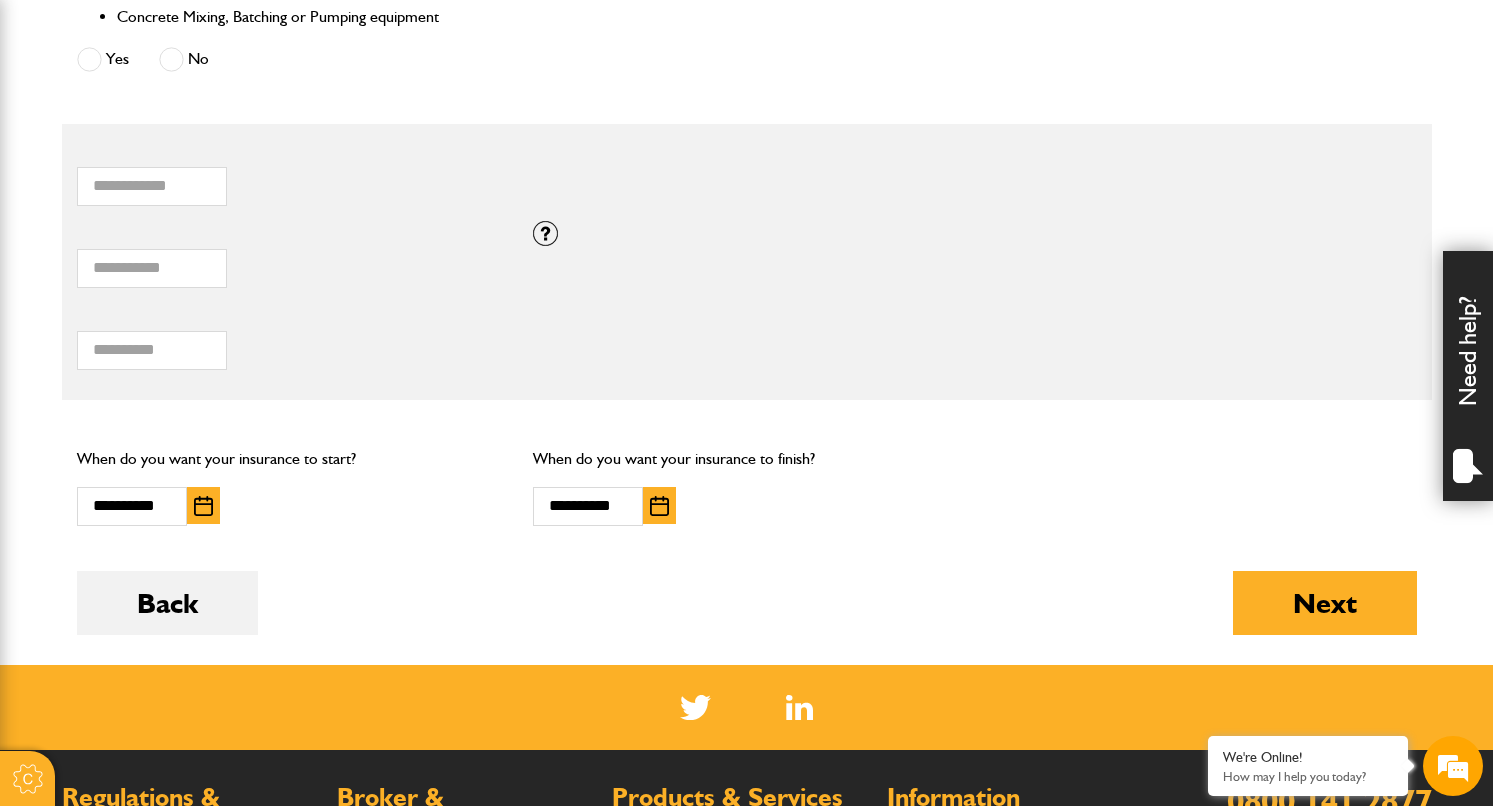 click on "****
Total hiring fees
Please enter a minimum value of 25 for total hiring fees." at bounding box center (290, 339) 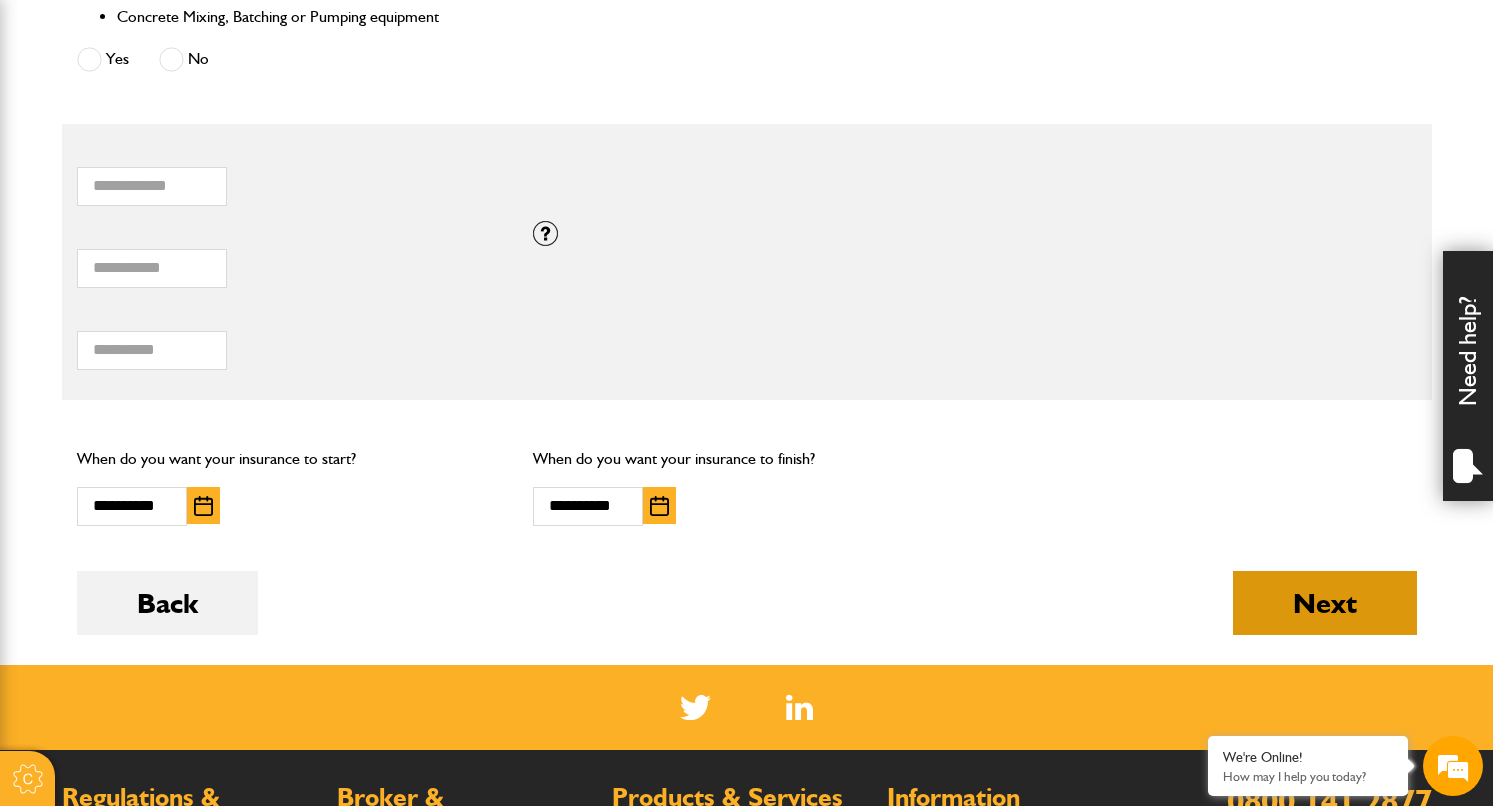 click on "Next" at bounding box center [1325, 603] 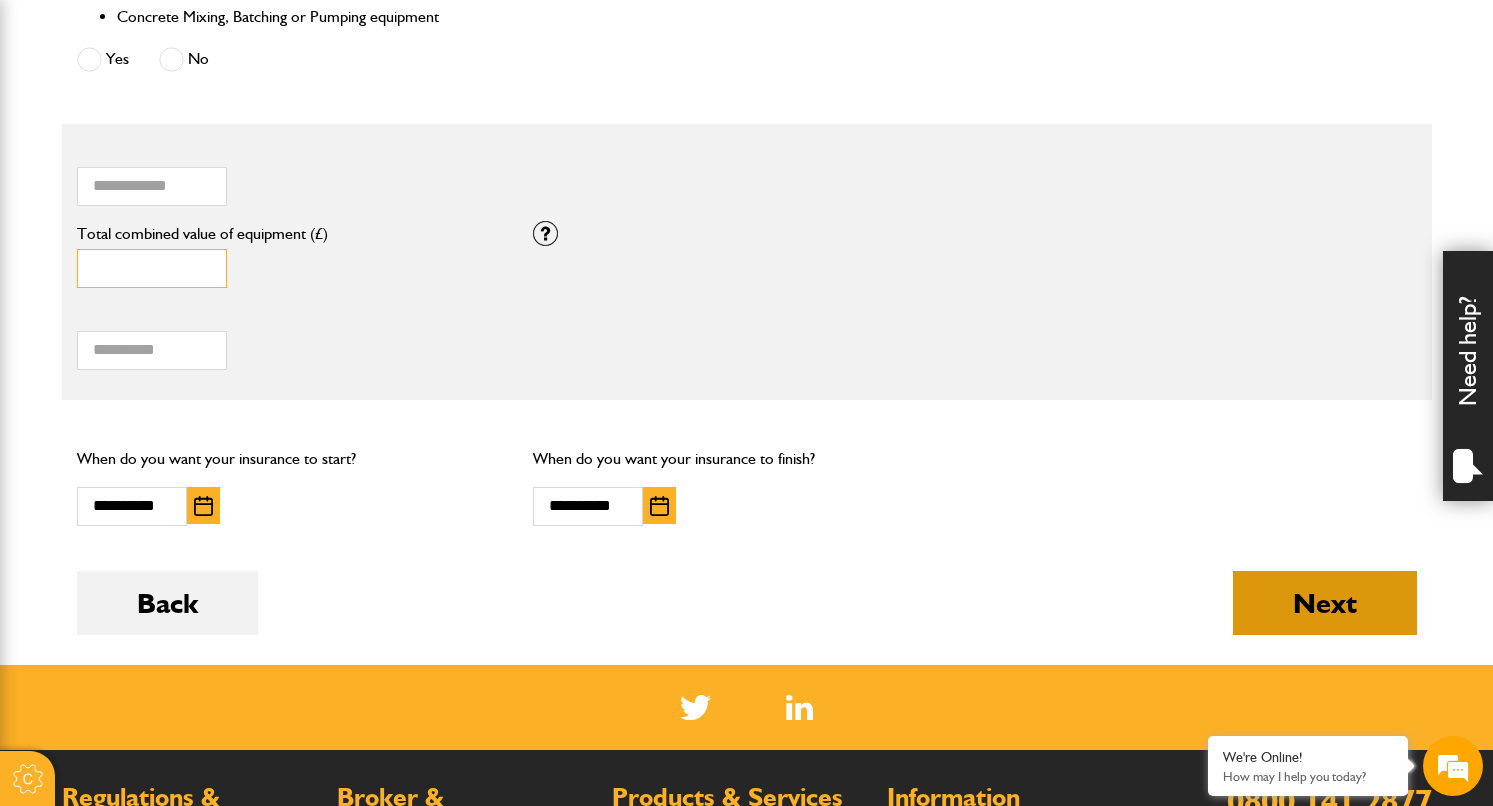 type on "*****" 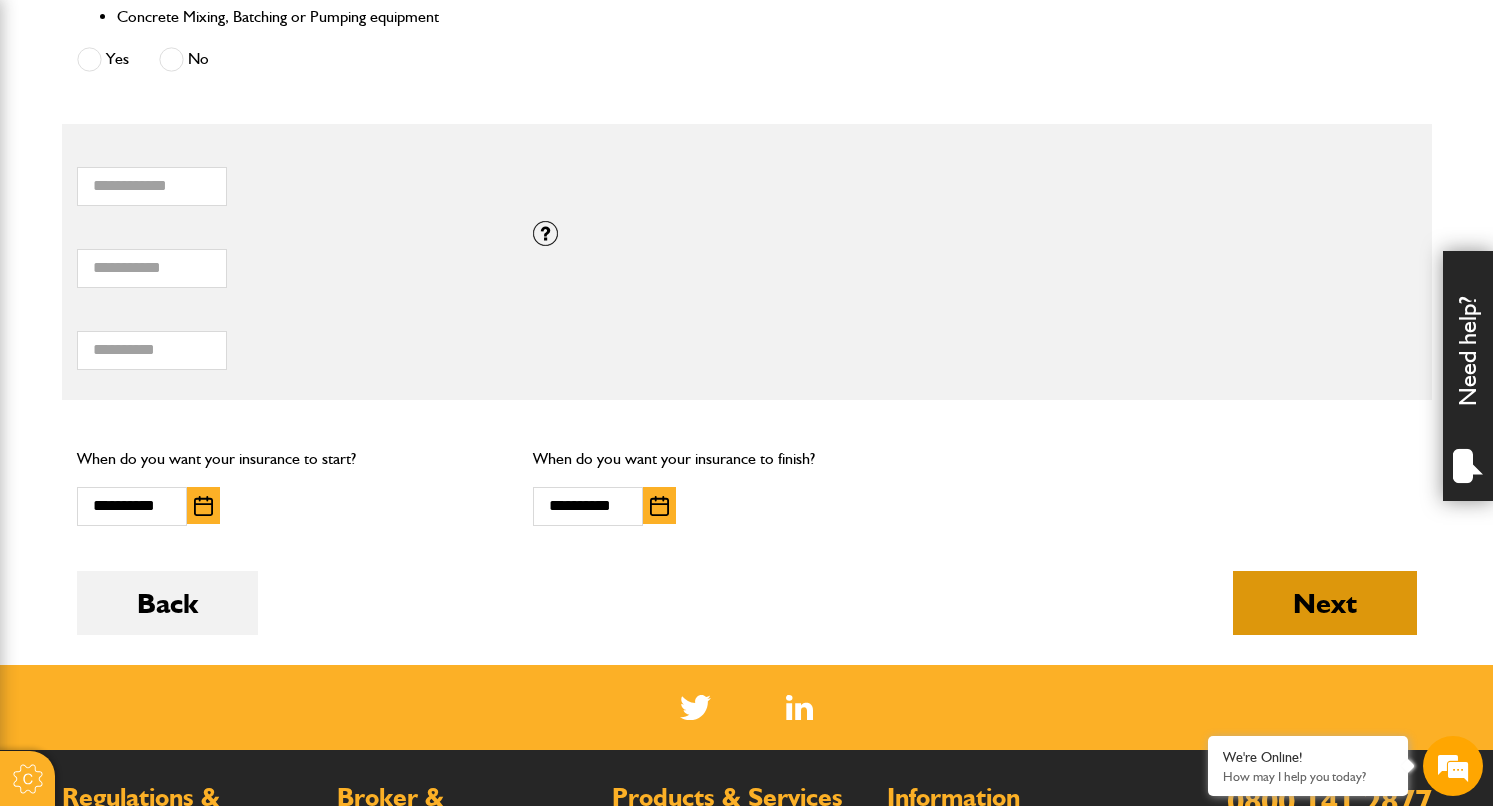 click on "Next" at bounding box center [1325, 603] 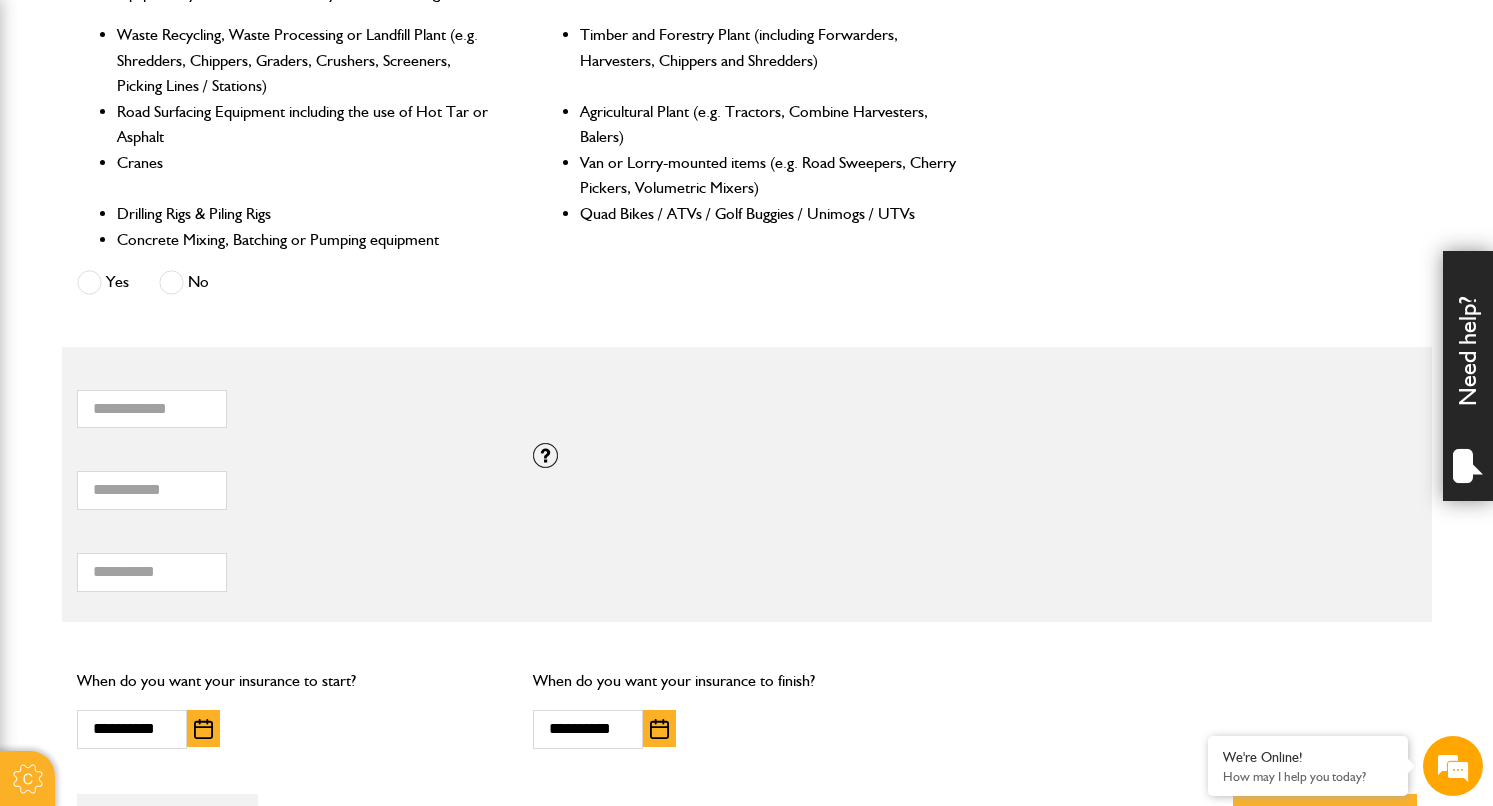 scroll, scrollTop: 1248, scrollLeft: 0, axis: vertical 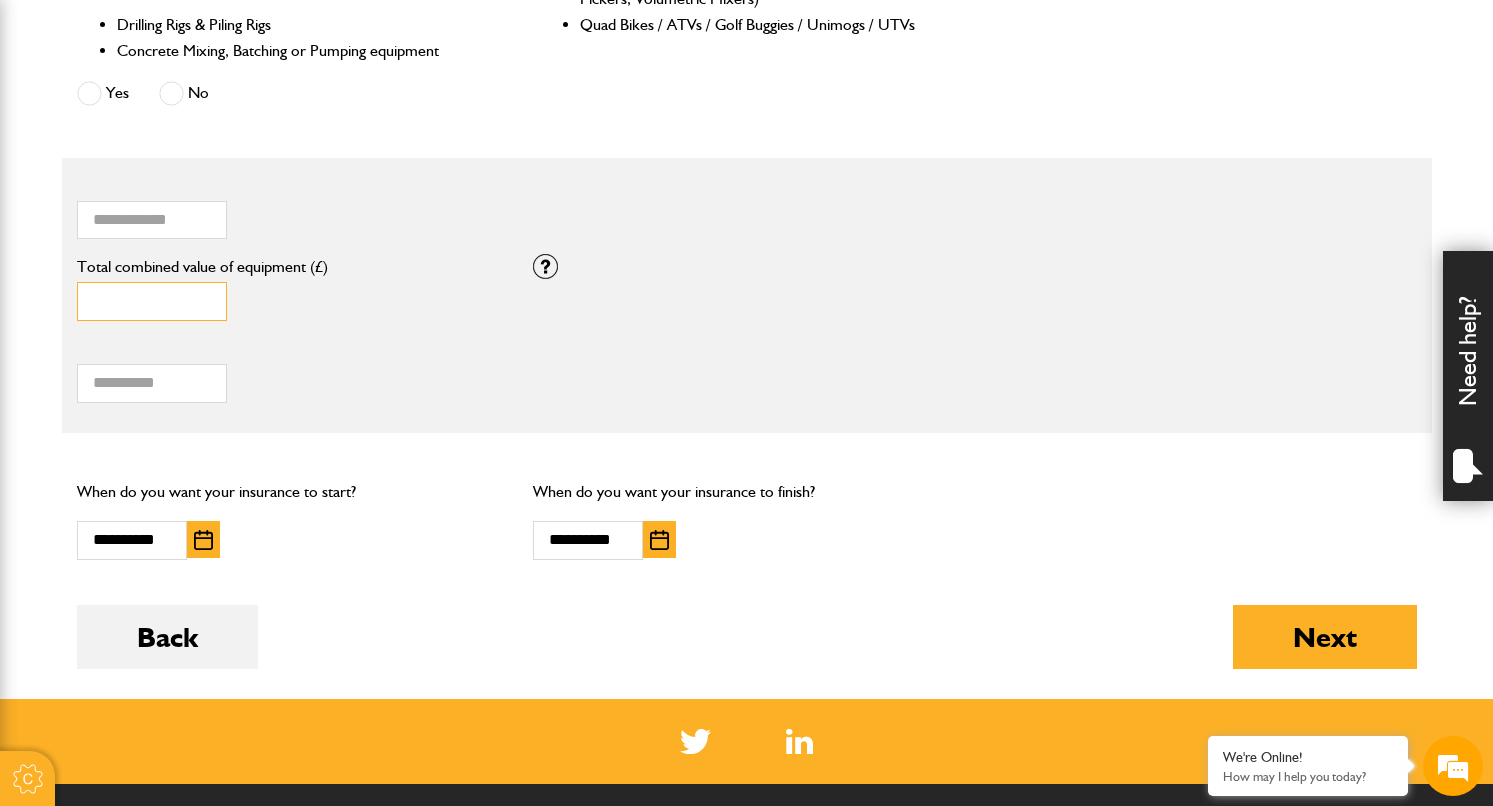 drag, startPoint x: 153, startPoint y: 305, endPoint x: 23, endPoint y: 294, distance: 130.46455 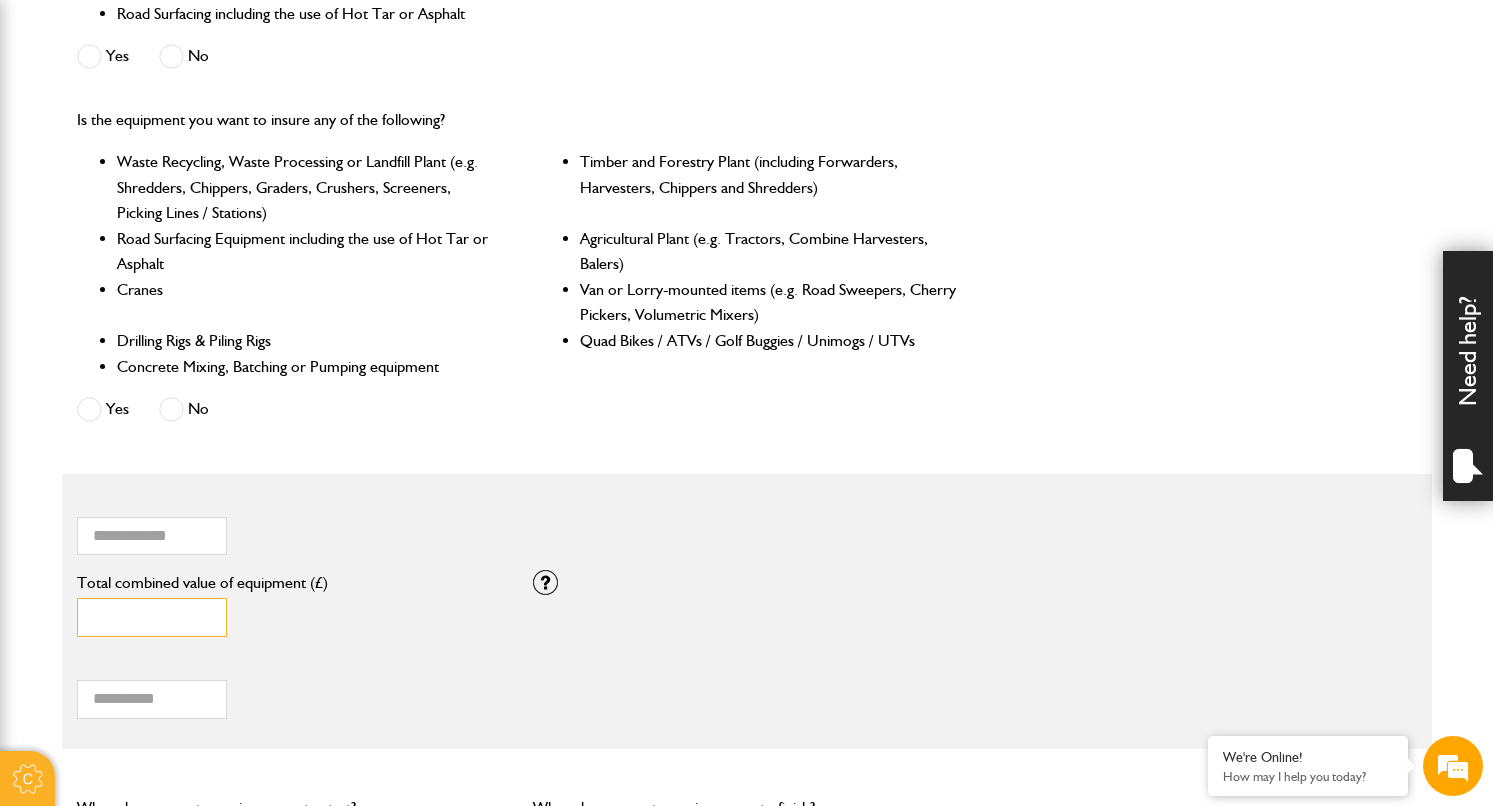 scroll, scrollTop: 0, scrollLeft: 0, axis: both 